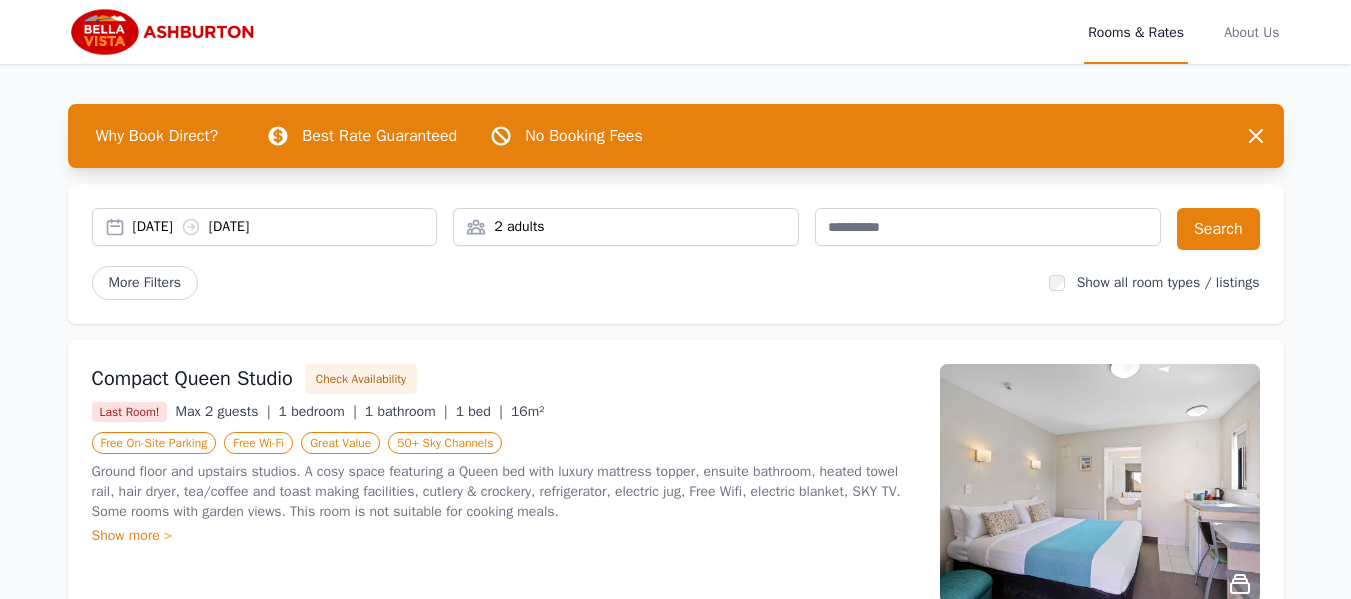 scroll, scrollTop: 0, scrollLeft: 0, axis: both 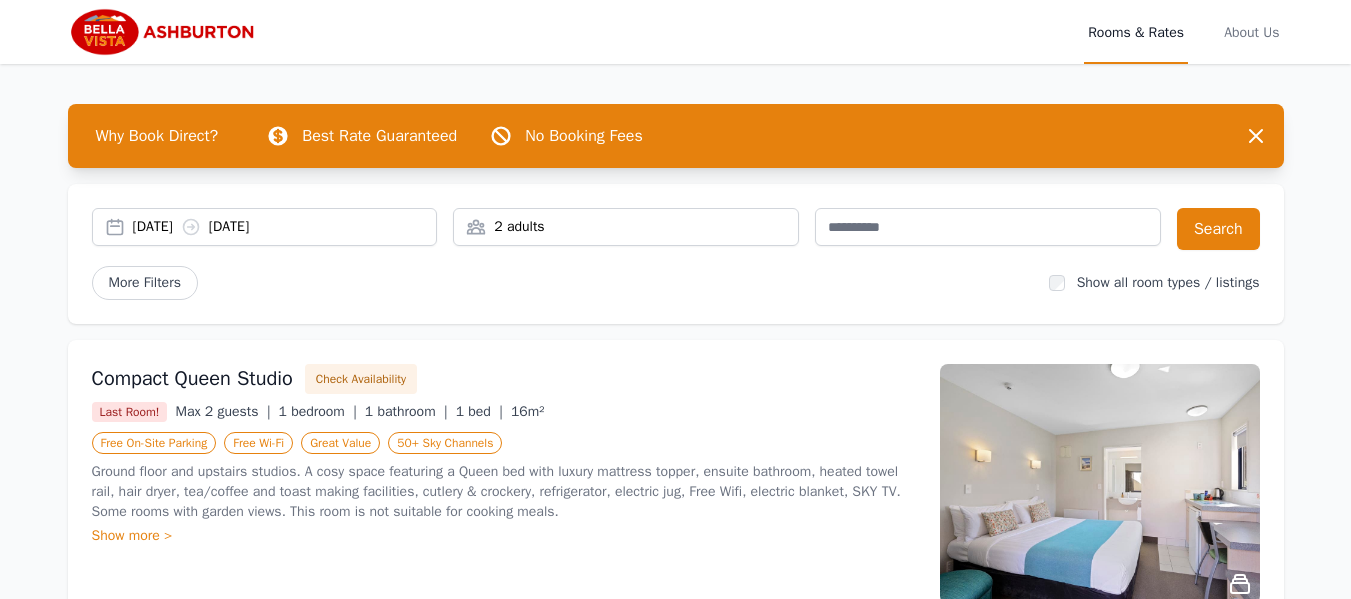 click 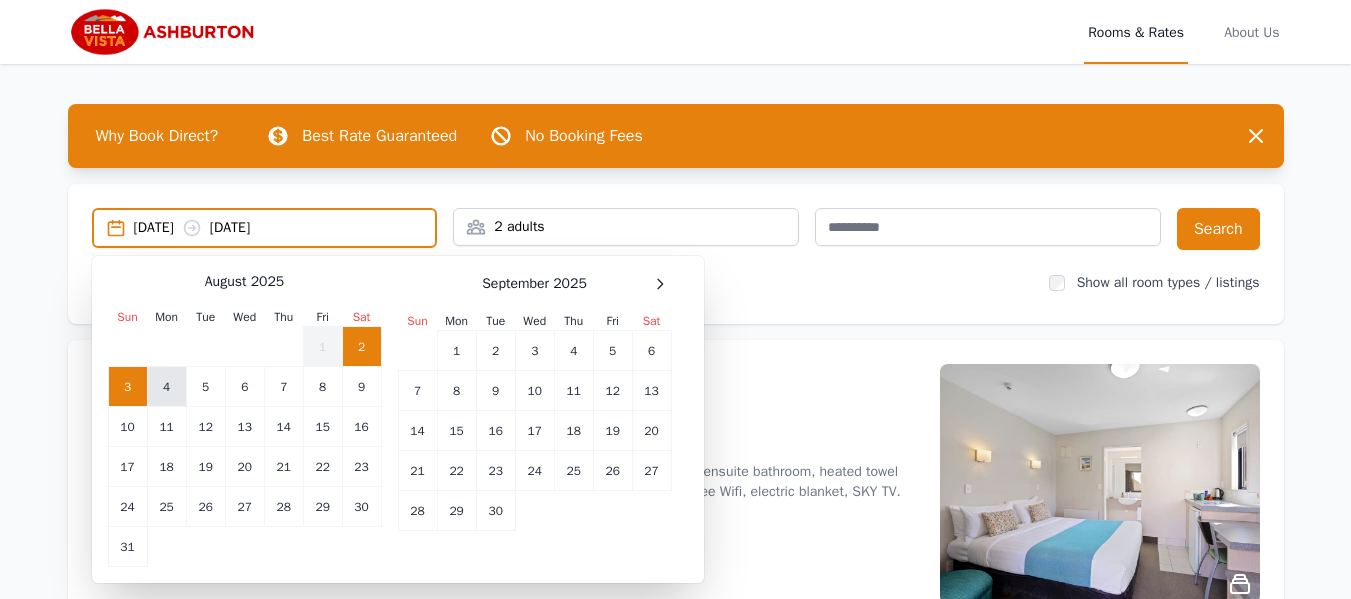 click on "4" at bounding box center (166, 387) 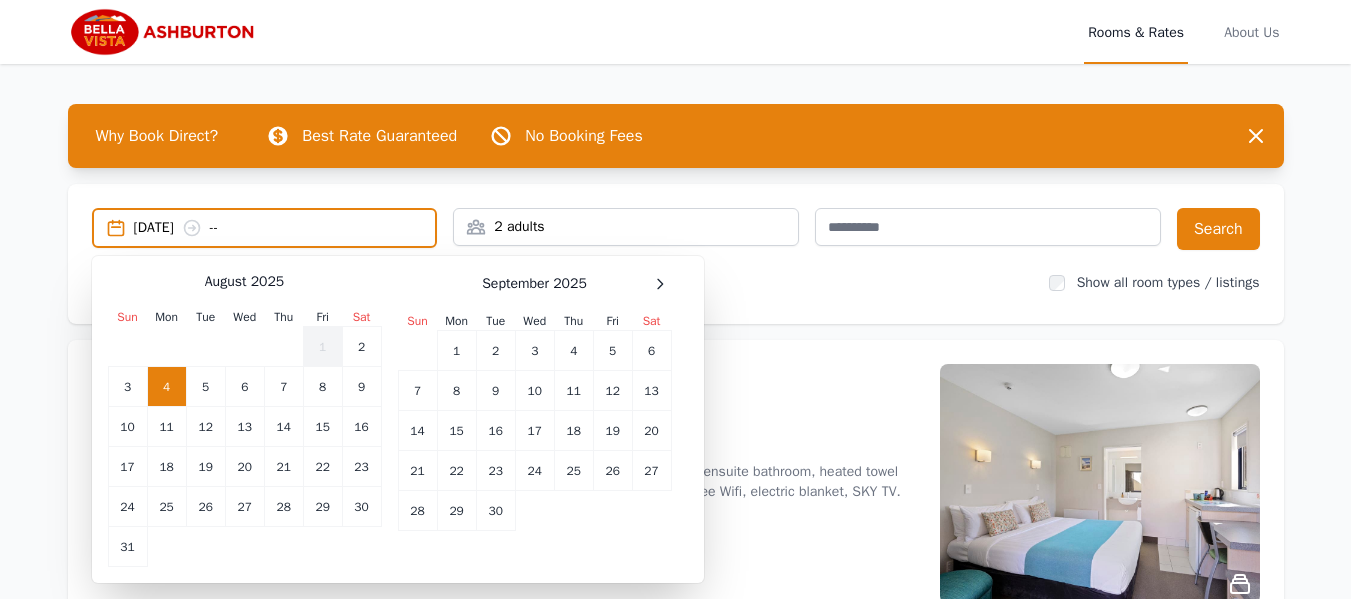 click on "More Filters" at bounding box center (562, 283) 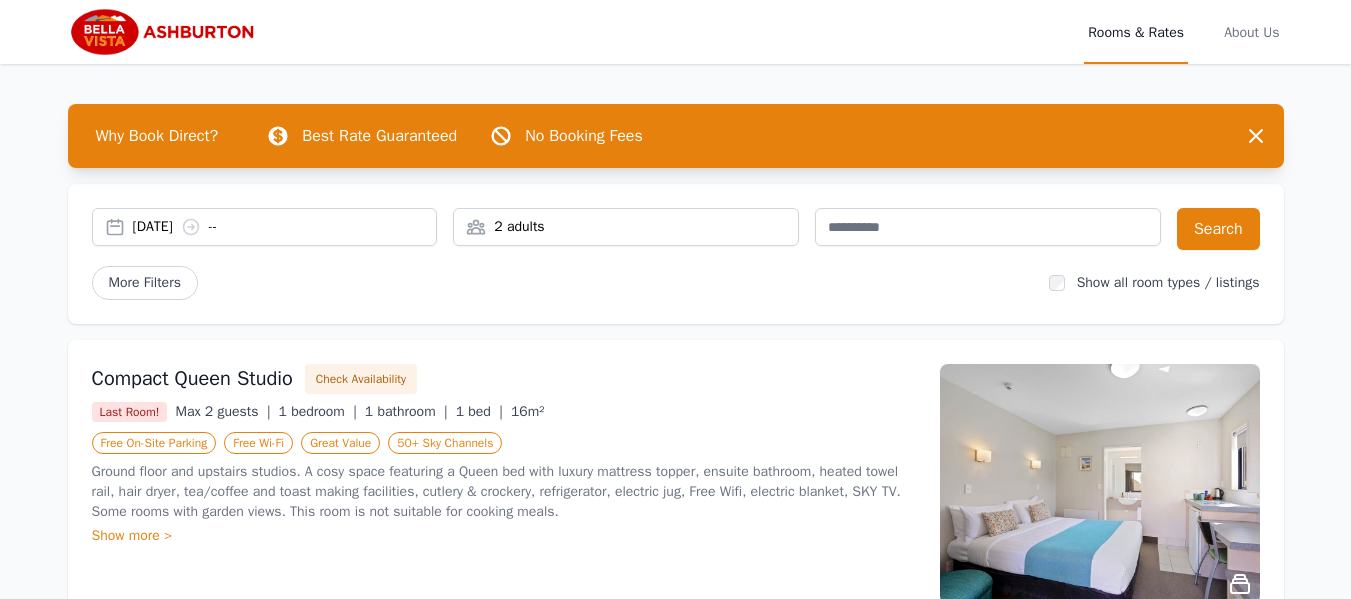 click on "2 adults" at bounding box center (626, 227) 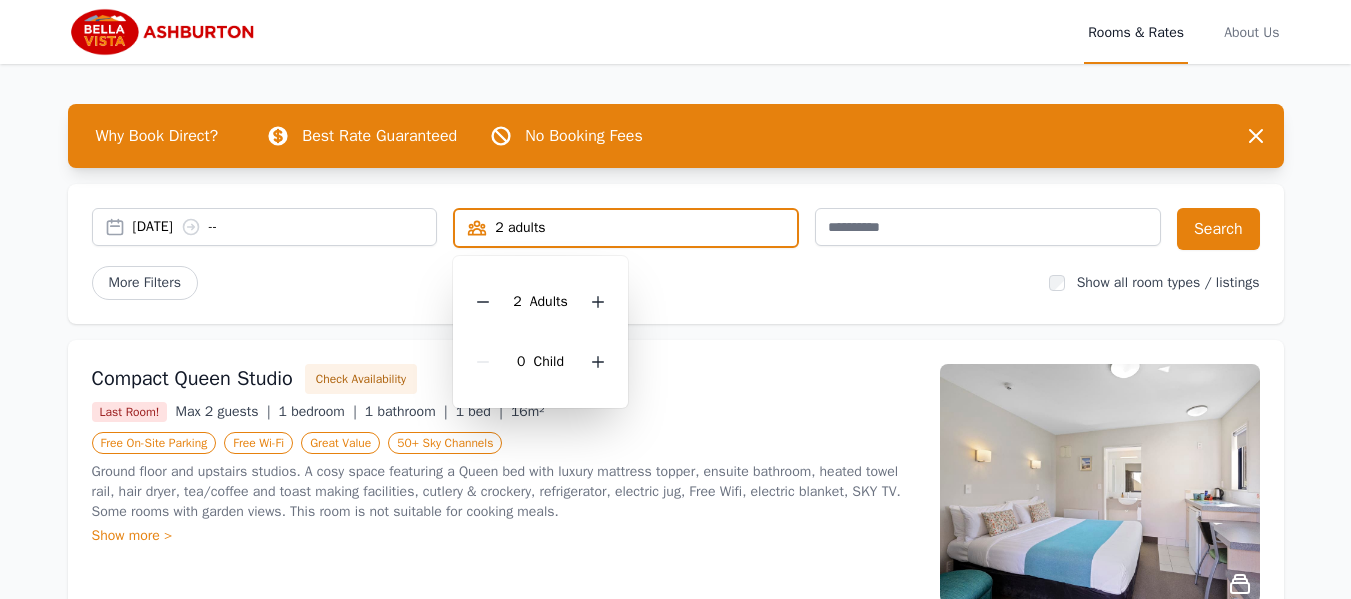 click on "2 adults" at bounding box center (626, 228) 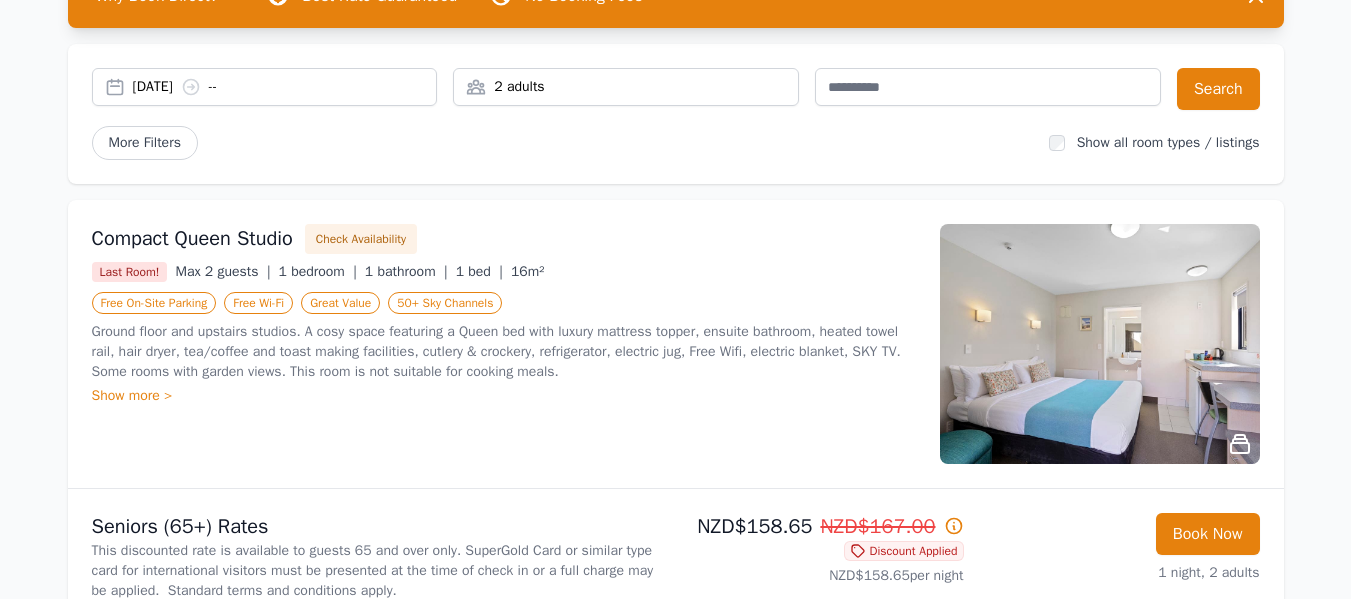 scroll, scrollTop: 192, scrollLeft: 0, axis: vertical 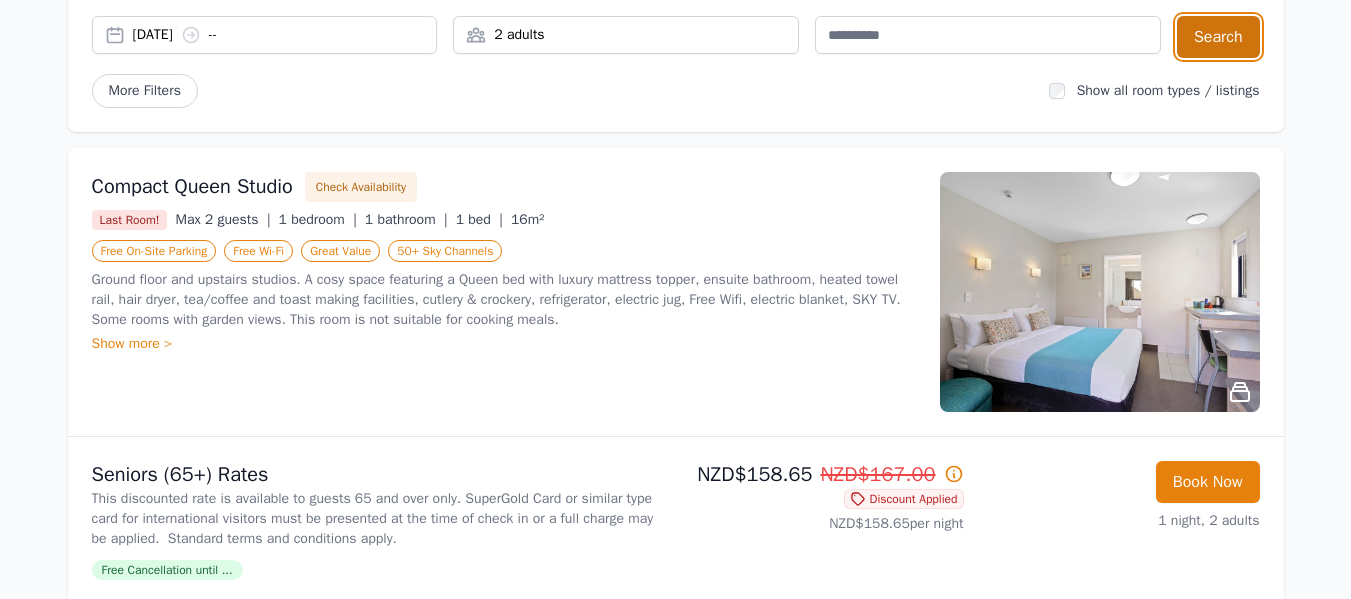 click on "Search" at bounding box center [1218, 37] 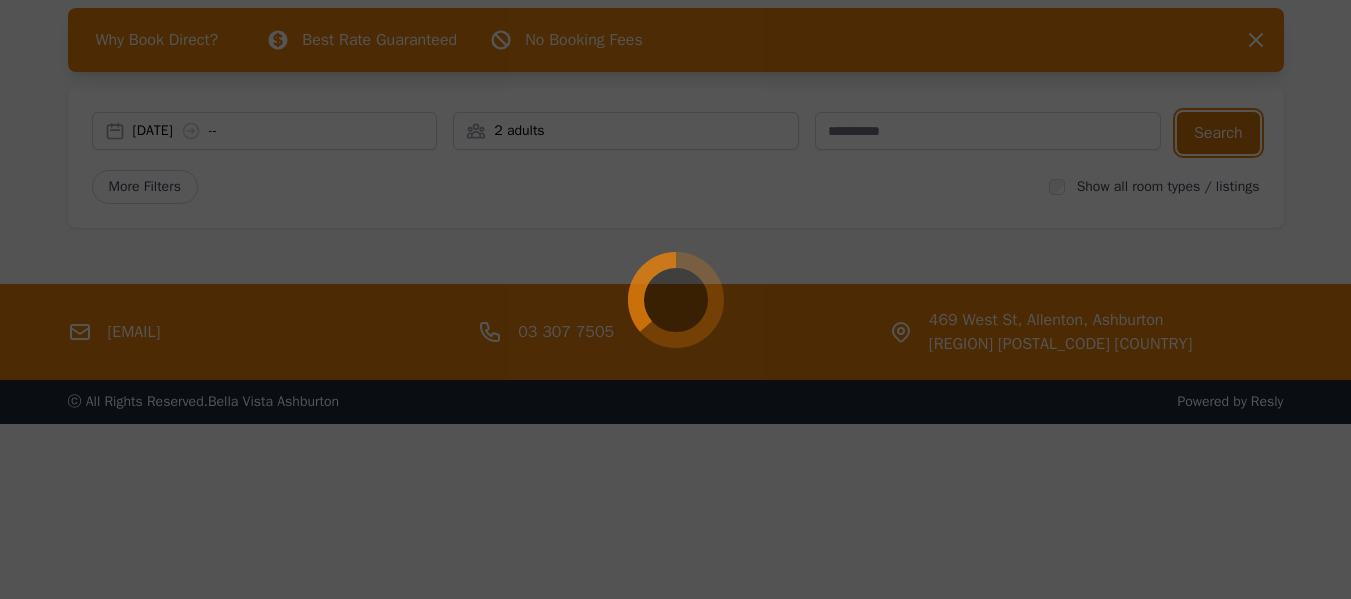 scroll, scrollTop: 96, scrollLeft: 0, axis: vertical 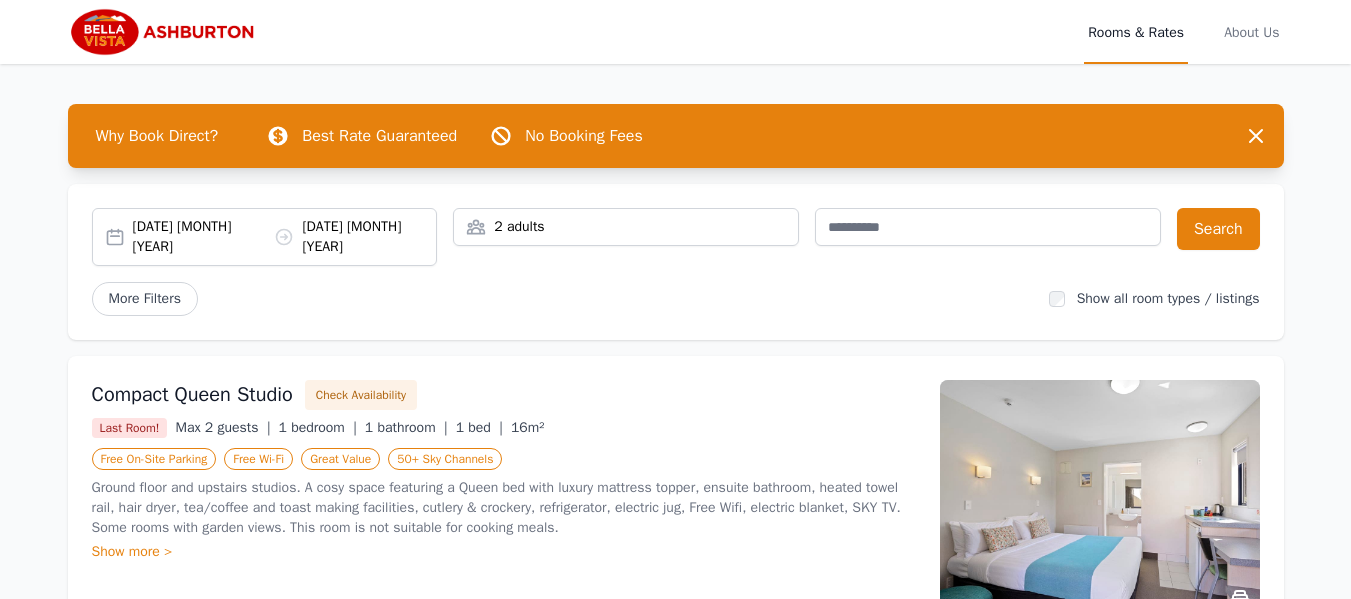 click on "[DATE] [DATE]" at bounding box center [285, 237] 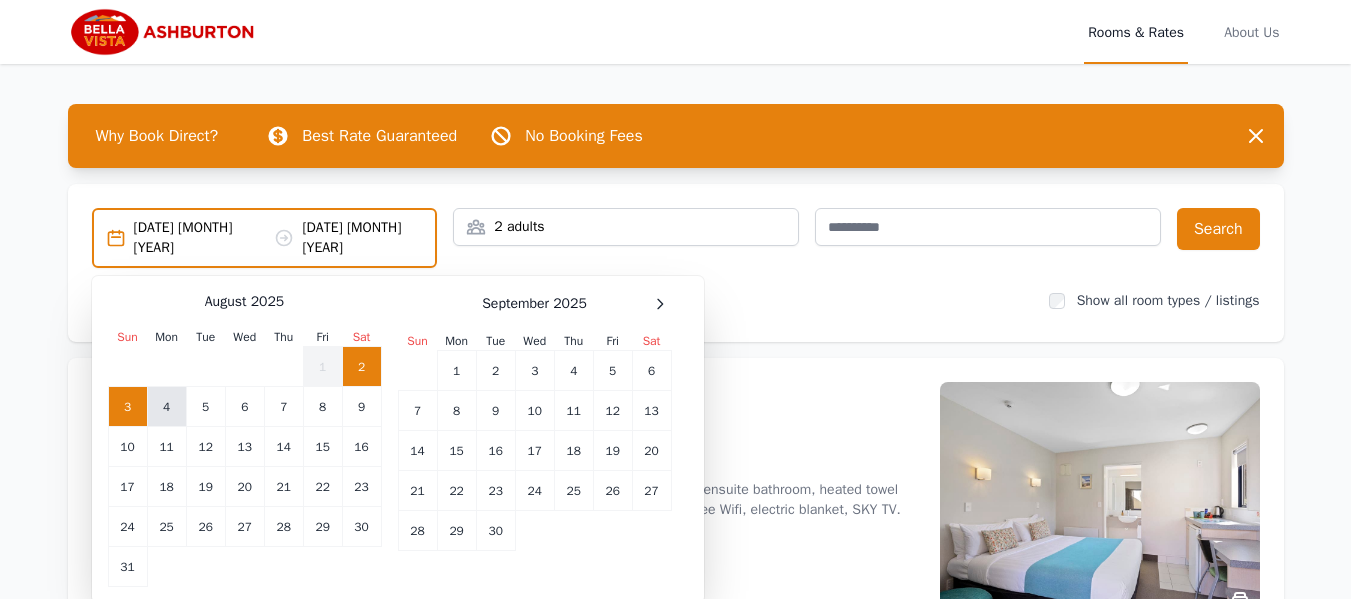 click on "4" at bounding box center (166, 407) 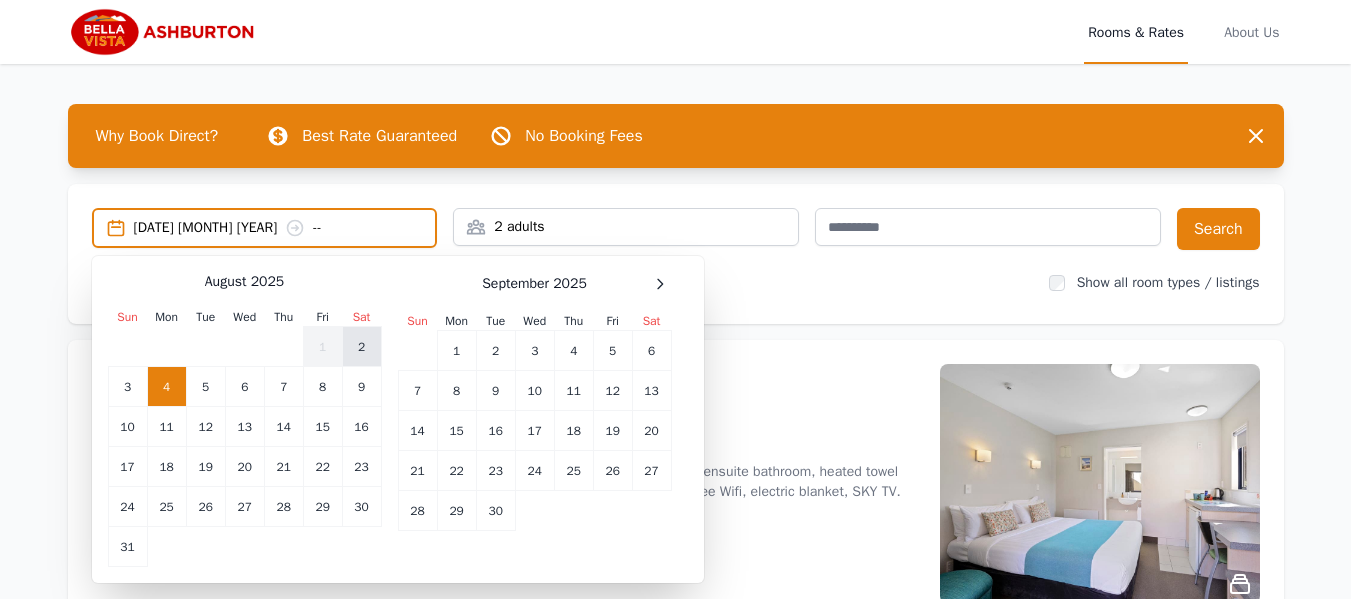 click on "2" at bounding box center [361, 347] 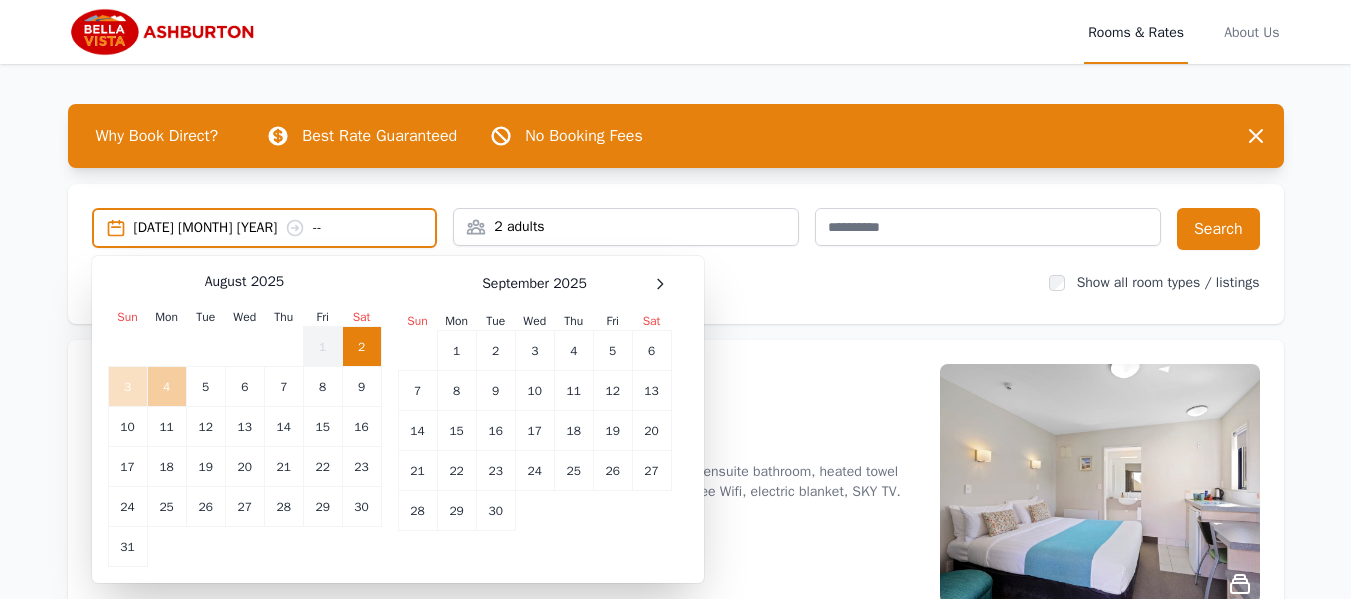 click on "4" at bounding box center (166, 387) 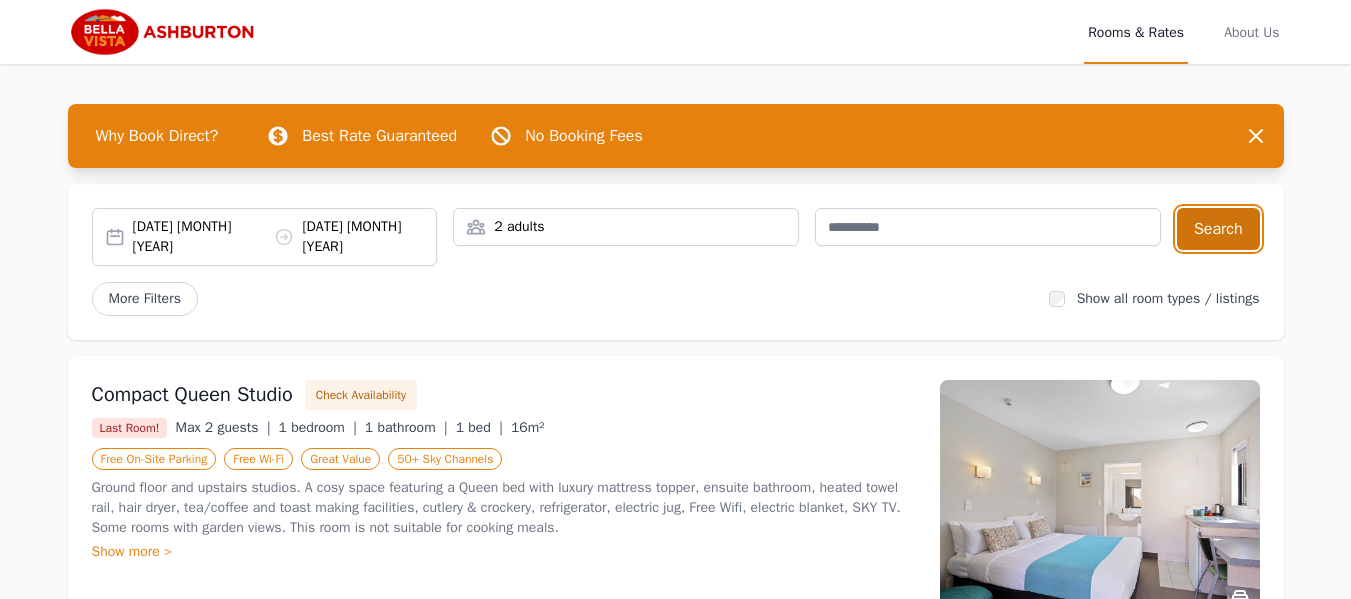 click on "Search" at bounding box center (1218, 229) 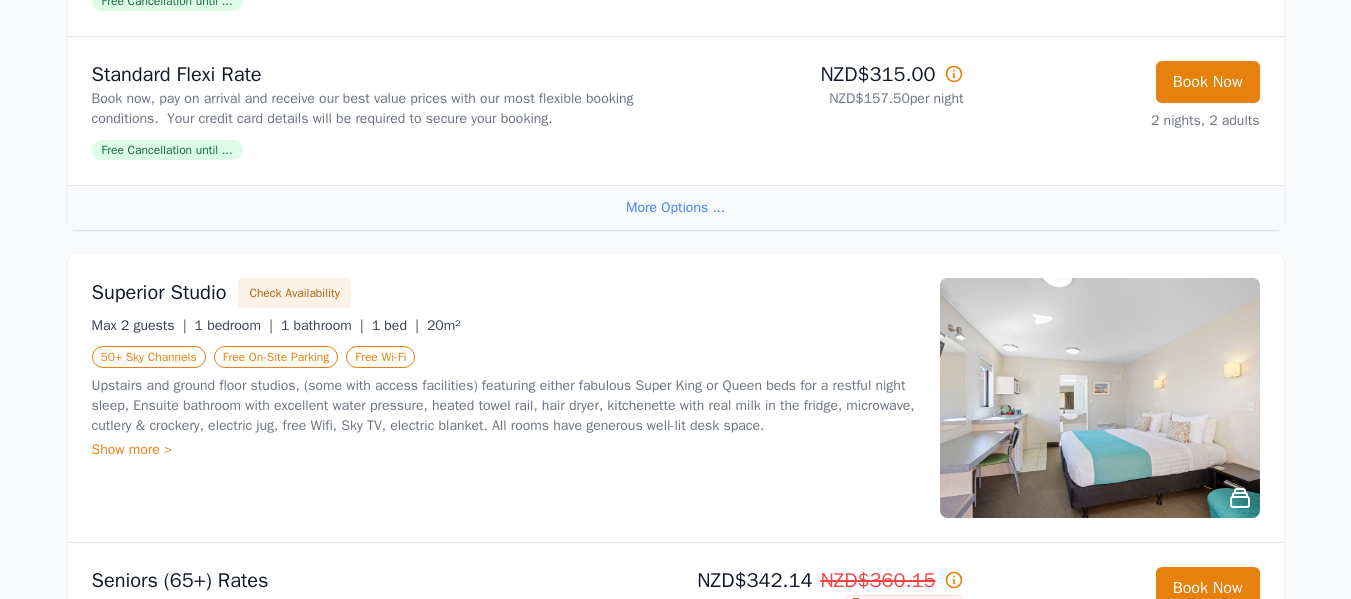 scroll, scrollTop: 817, scrollLeft: 0, axis: vertical 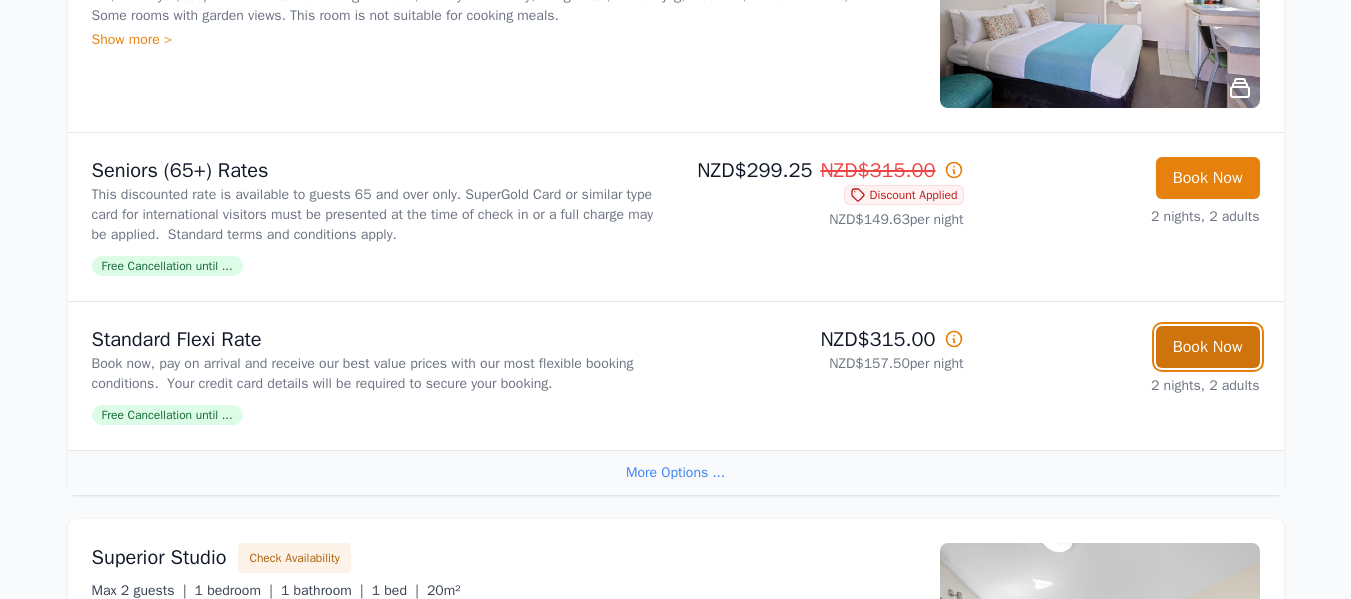 click on "Book Now" at bounding box center (1208, 347) 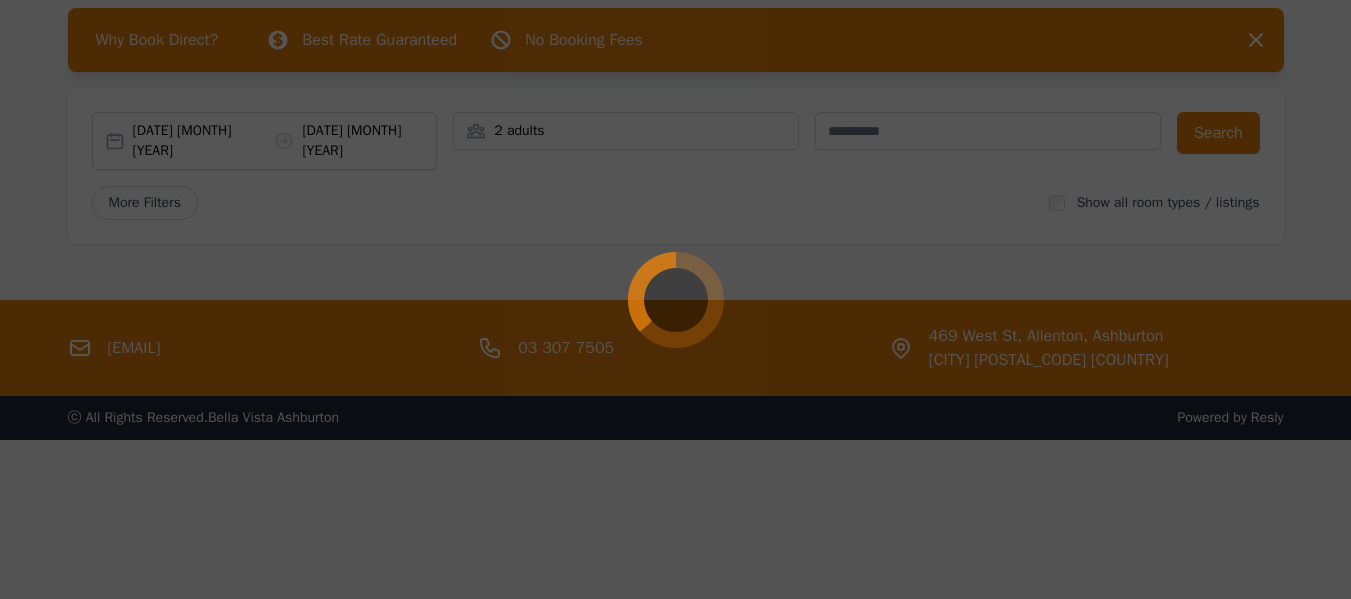 scroll, scrollTop: 96, scrollLeft: 0, axis: vertical 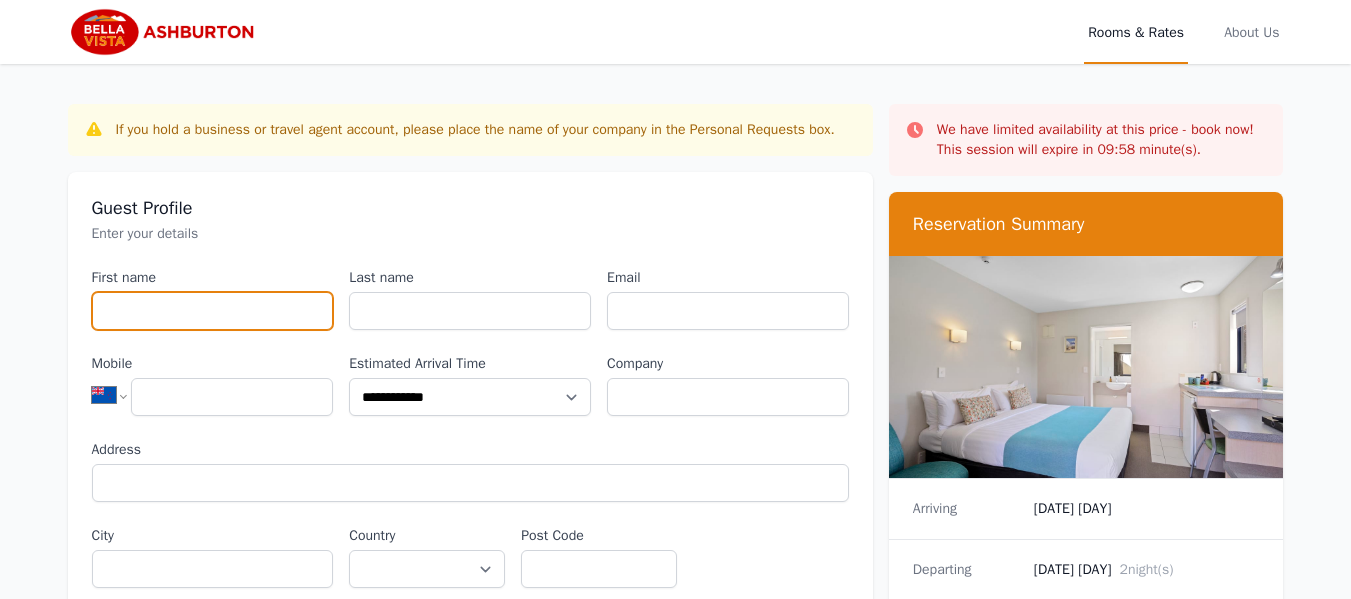 click on "First name" at bounding box center [213, 311] 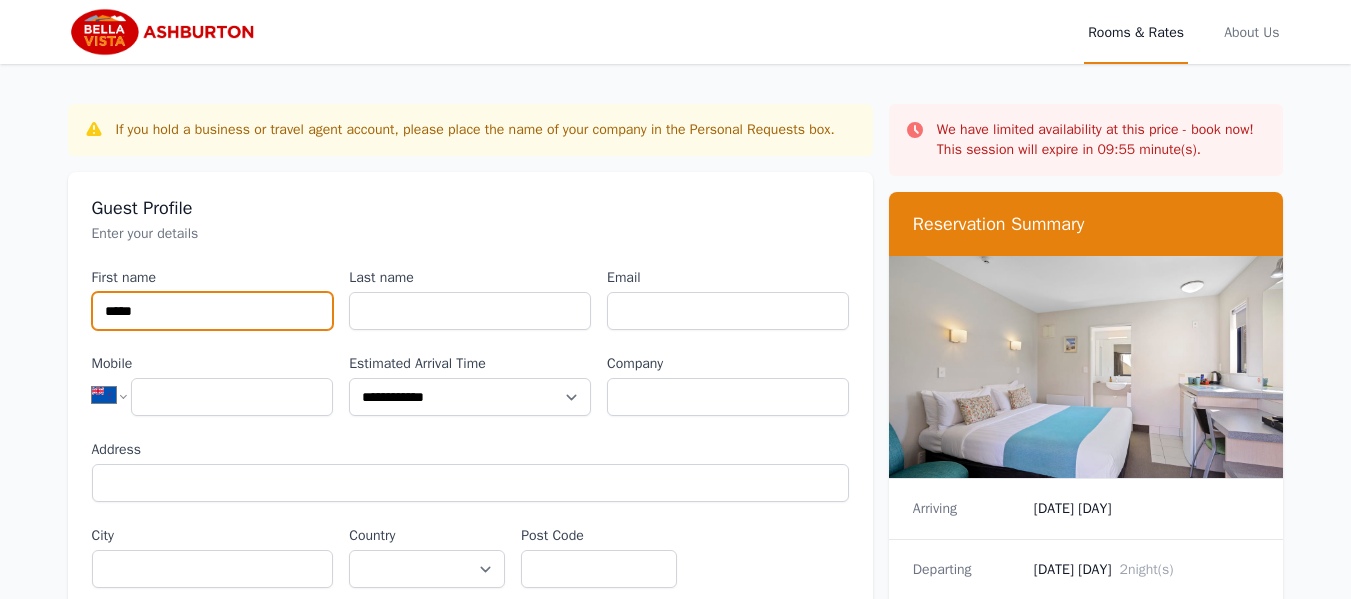type on "*****" 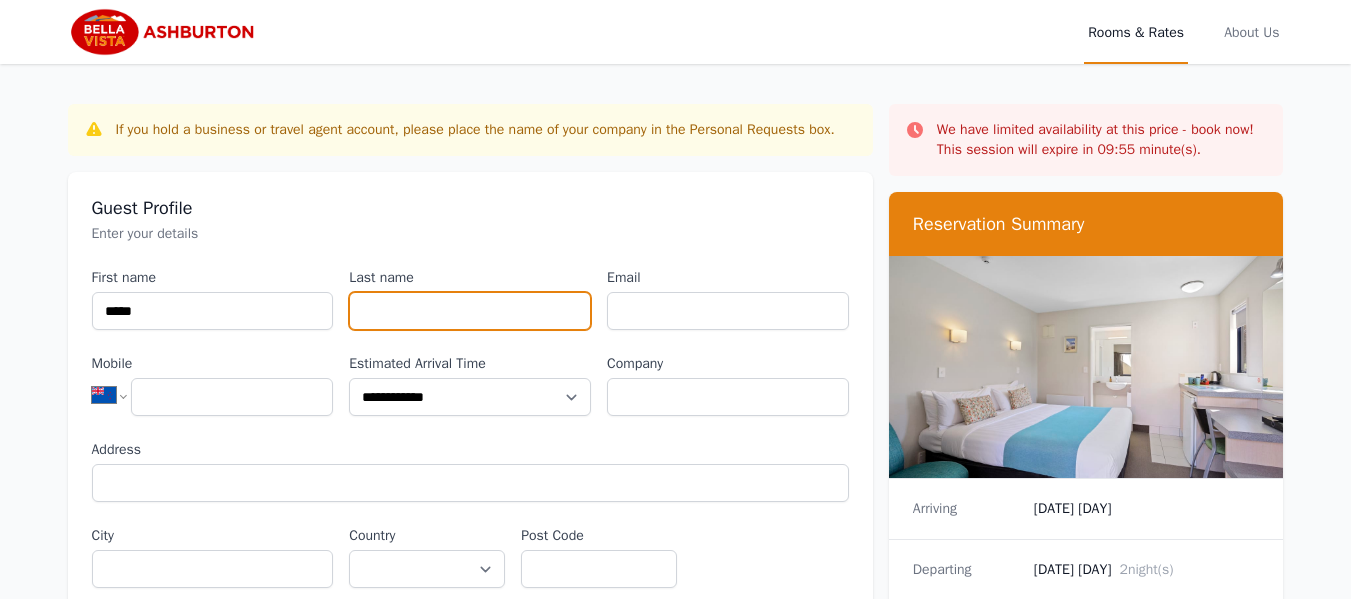 click on "Last name" at bounding box center [470, 311] 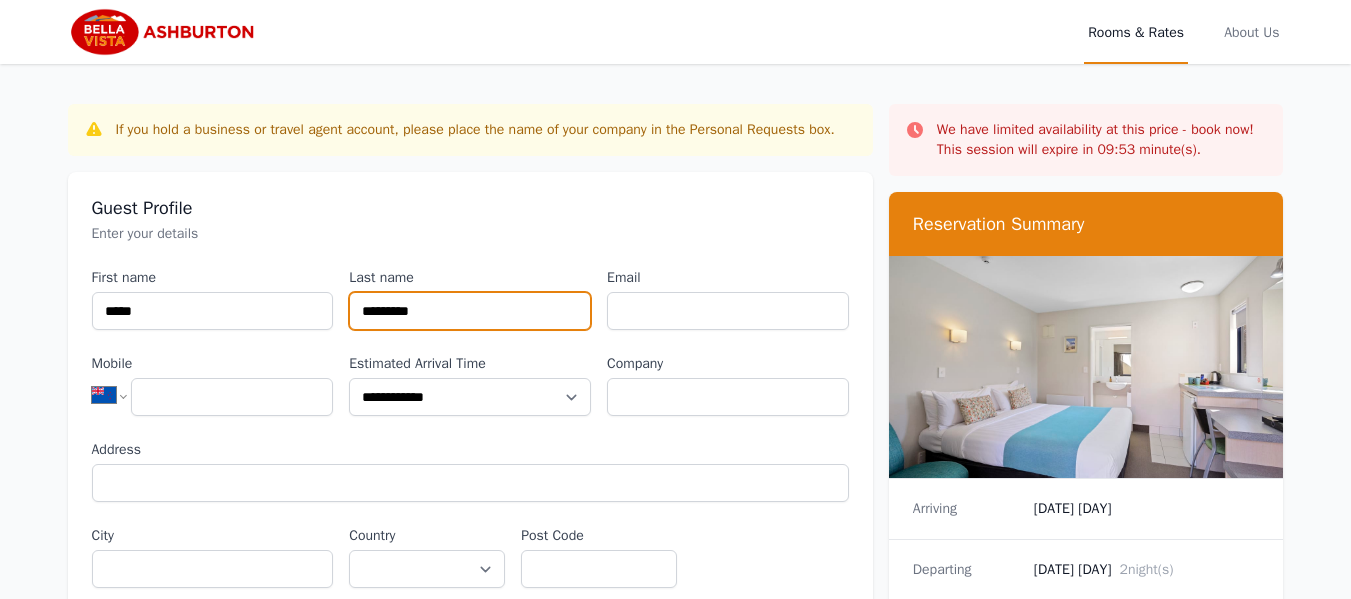 type on "*********" 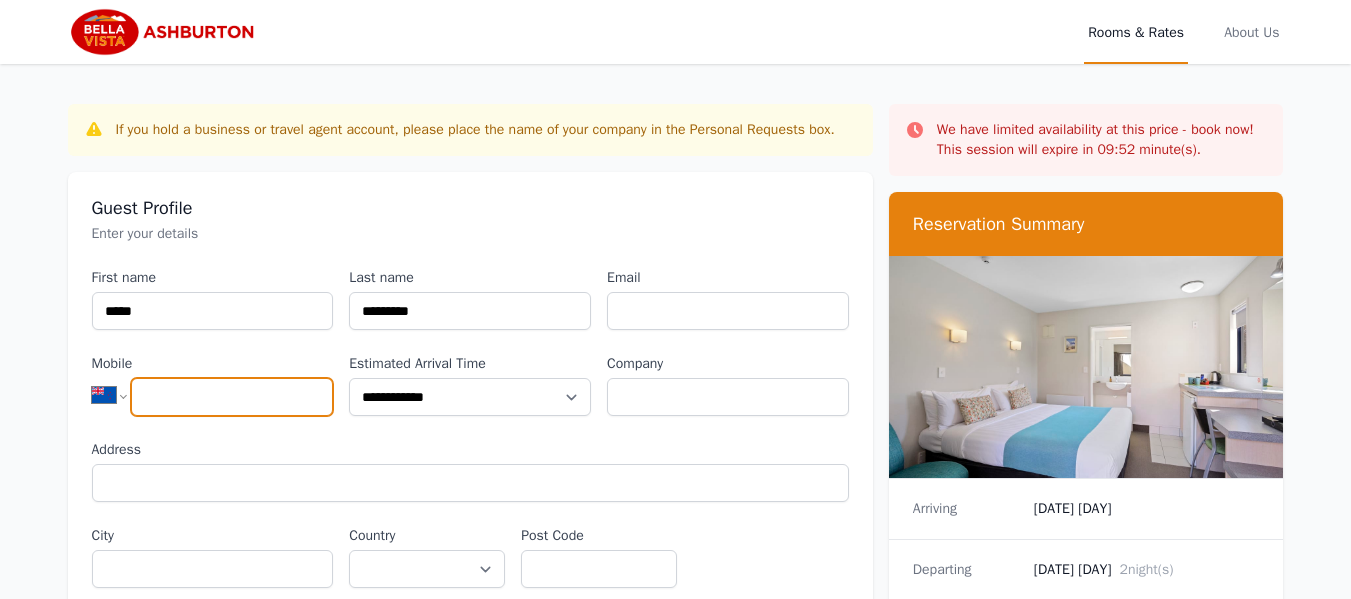 click on "Mobile" at bounding box center (232, 397) 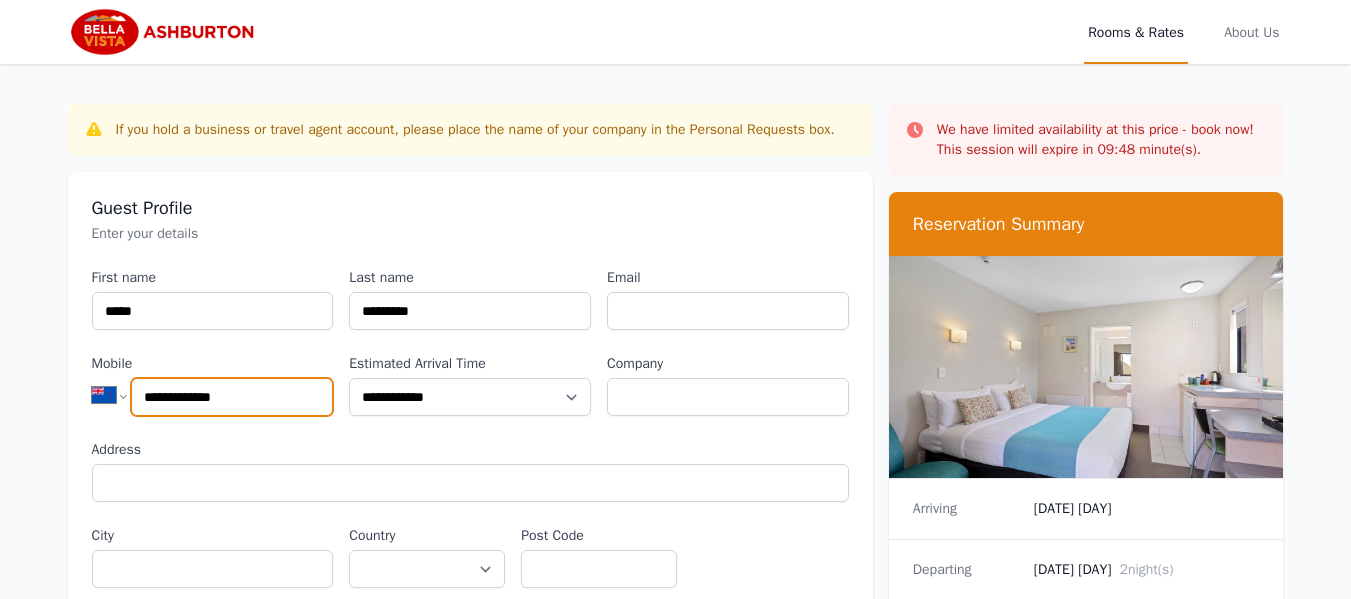 type on "**********" 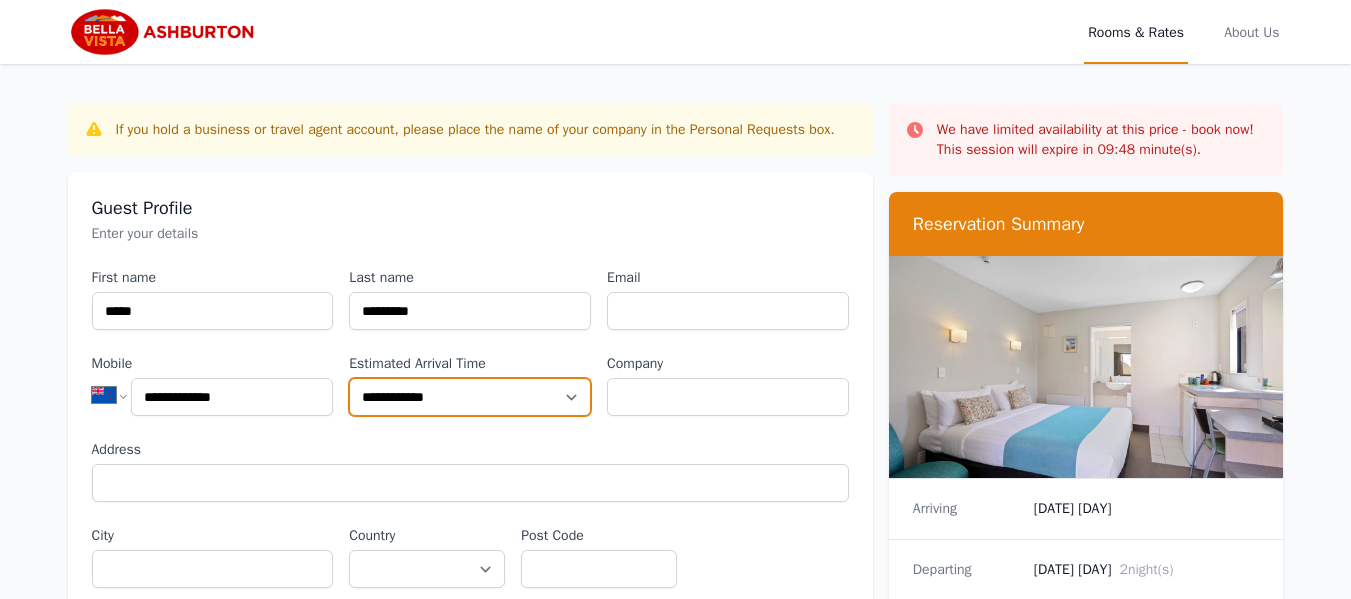 click on "**********" at bounding box center [470, 397] 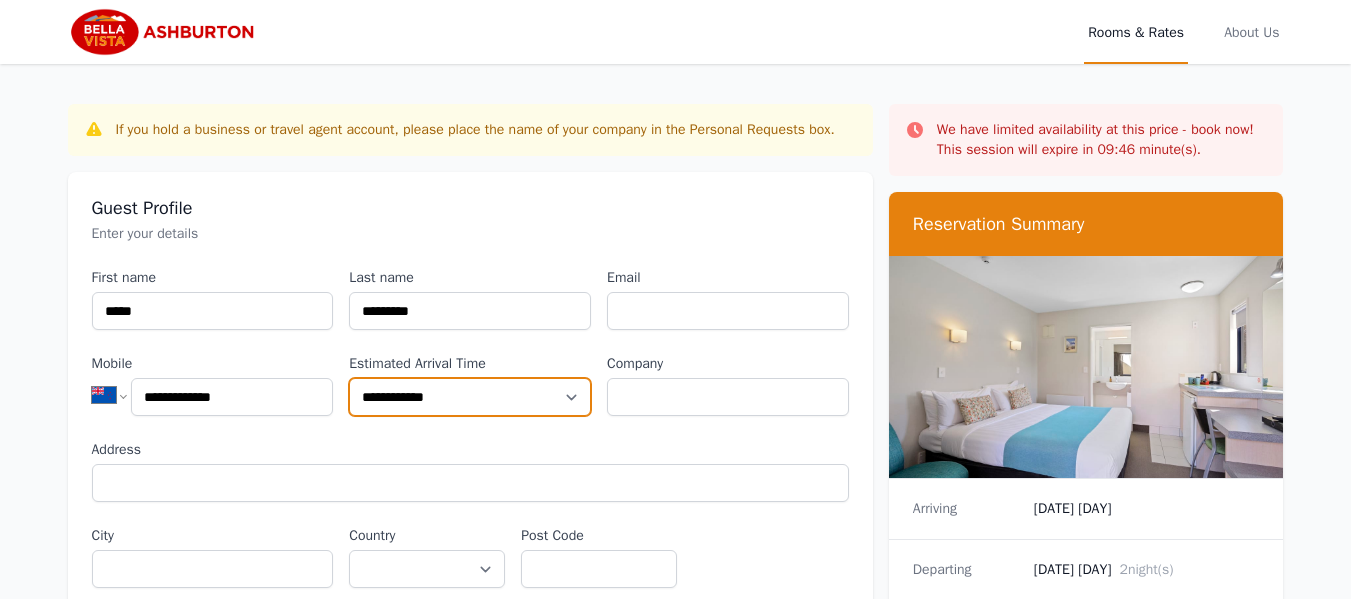 select on "**********" 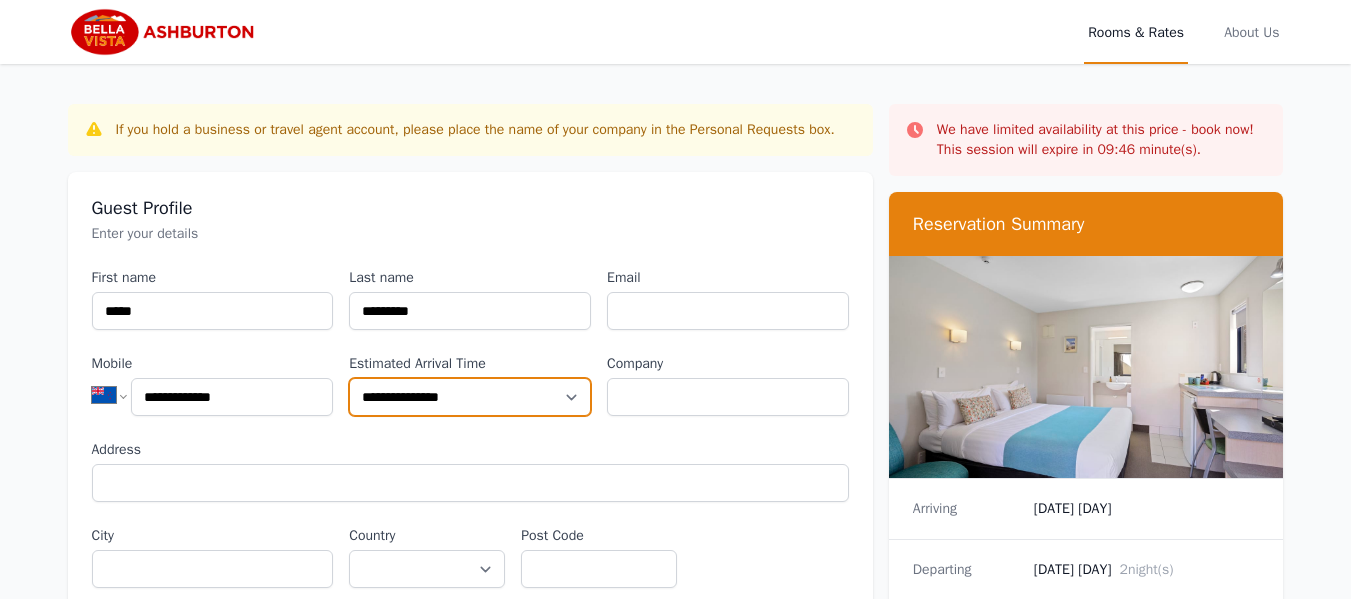 click on "**********" at bounding box center [470, 397] 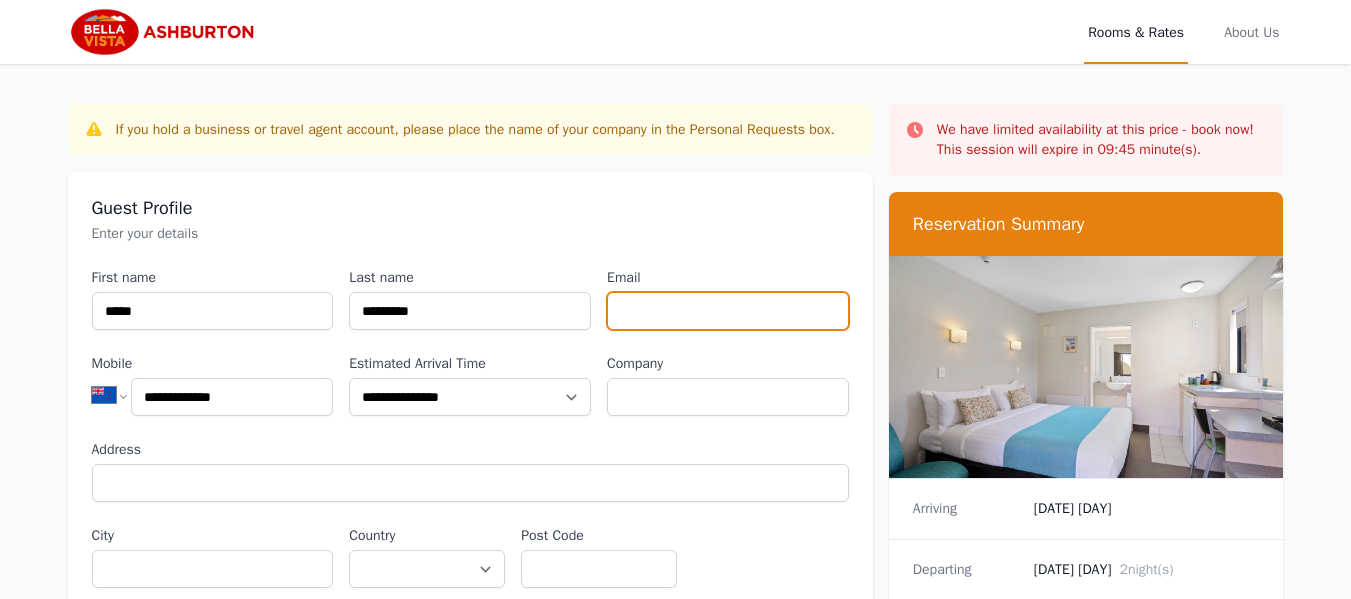 click on "Email" at bounding box center [728, 311] 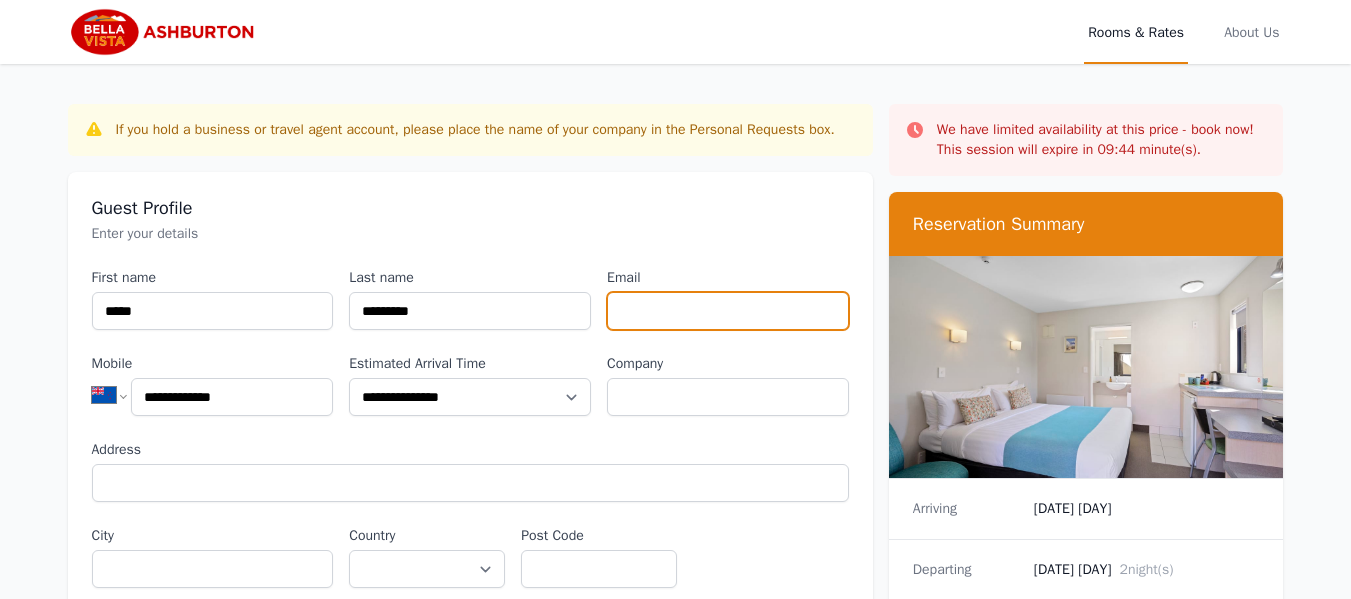 type on "**********" 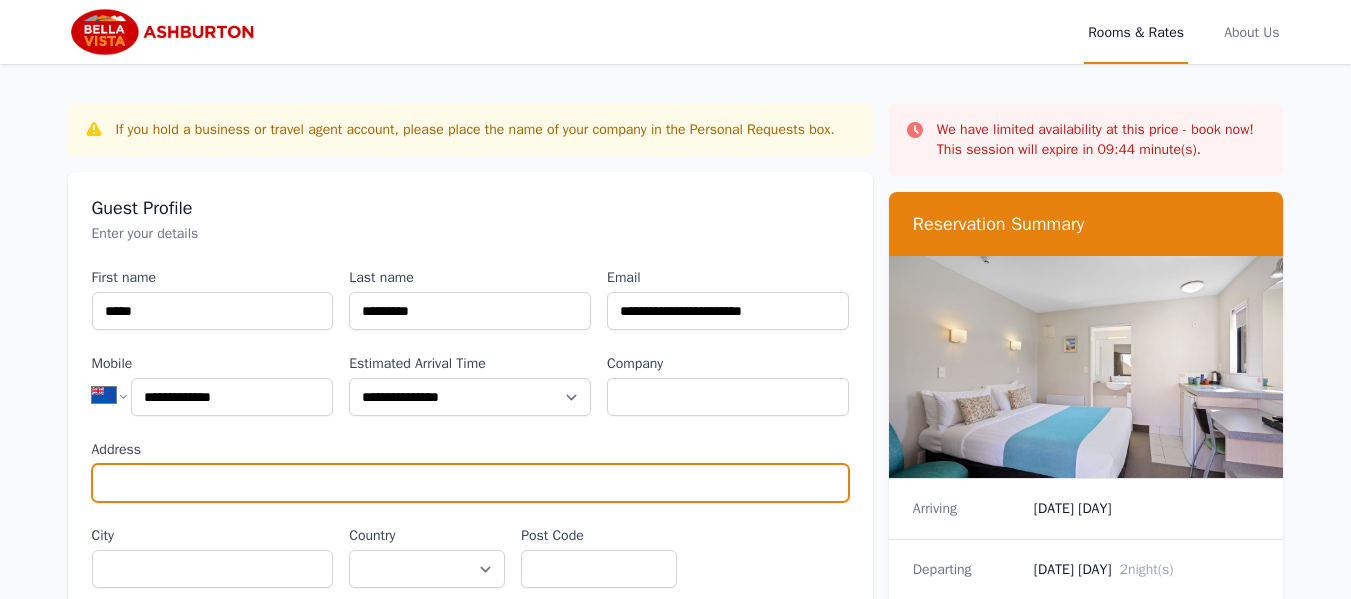 type on "**********" 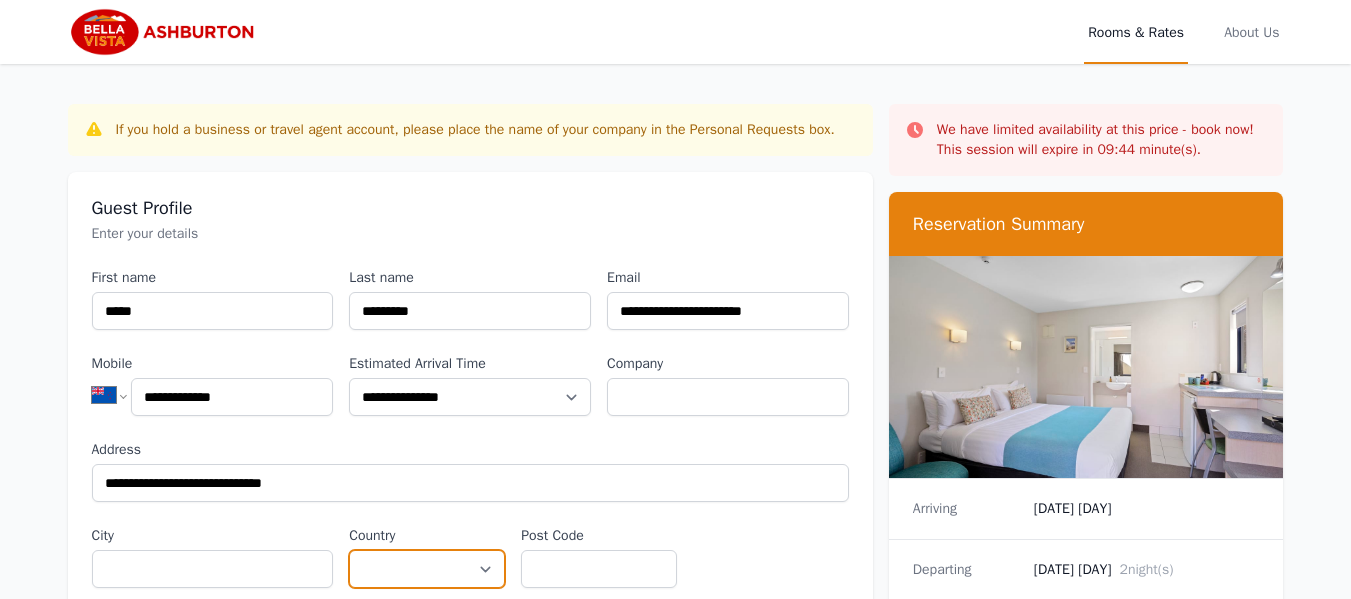 select on "**********" 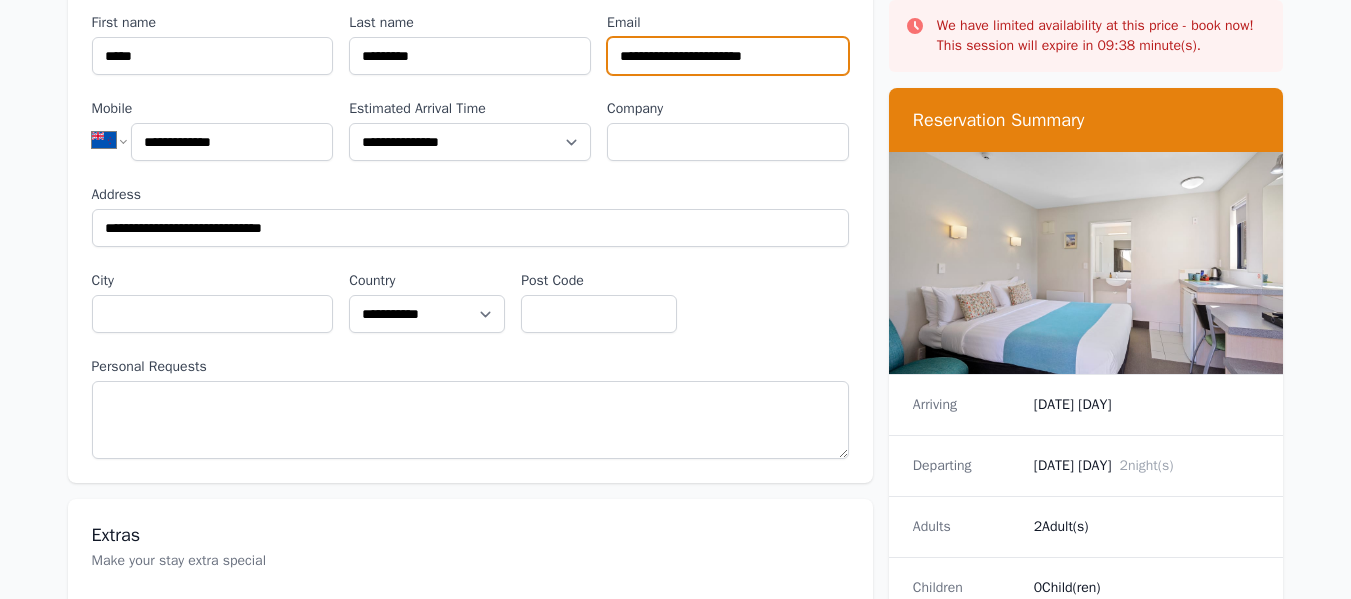 scroll, scrollTop: 273, scrollLeft: 0, axis: vertical 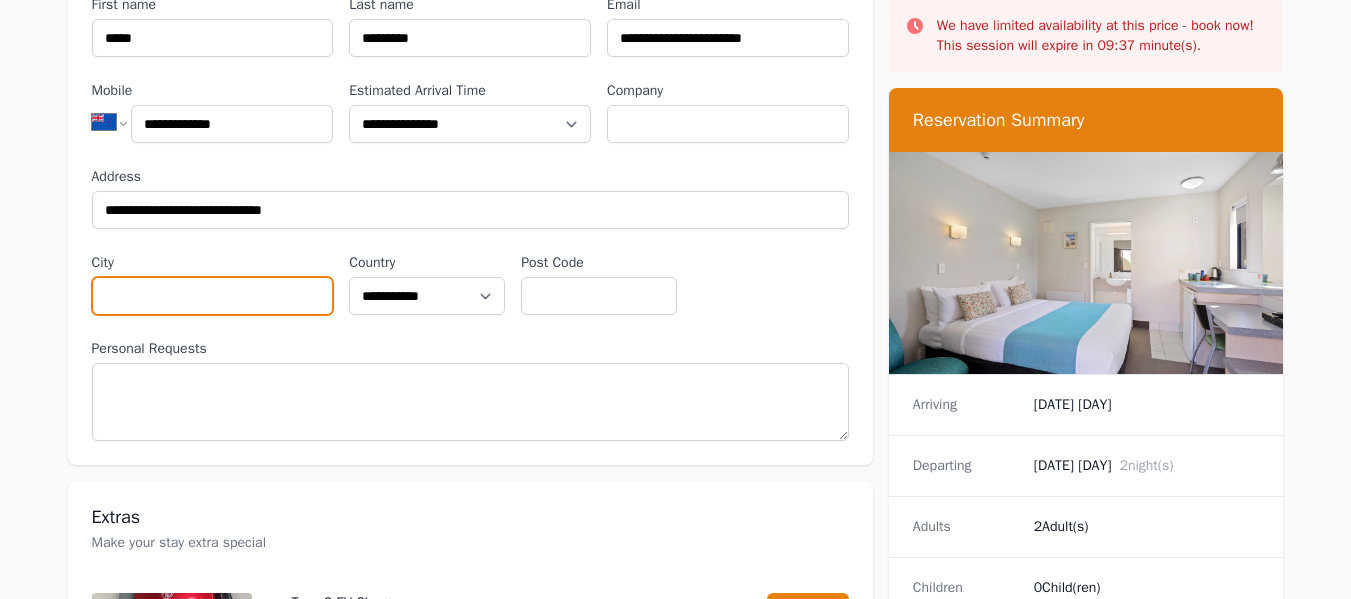 click on "City" at bounding box center [213, 296] 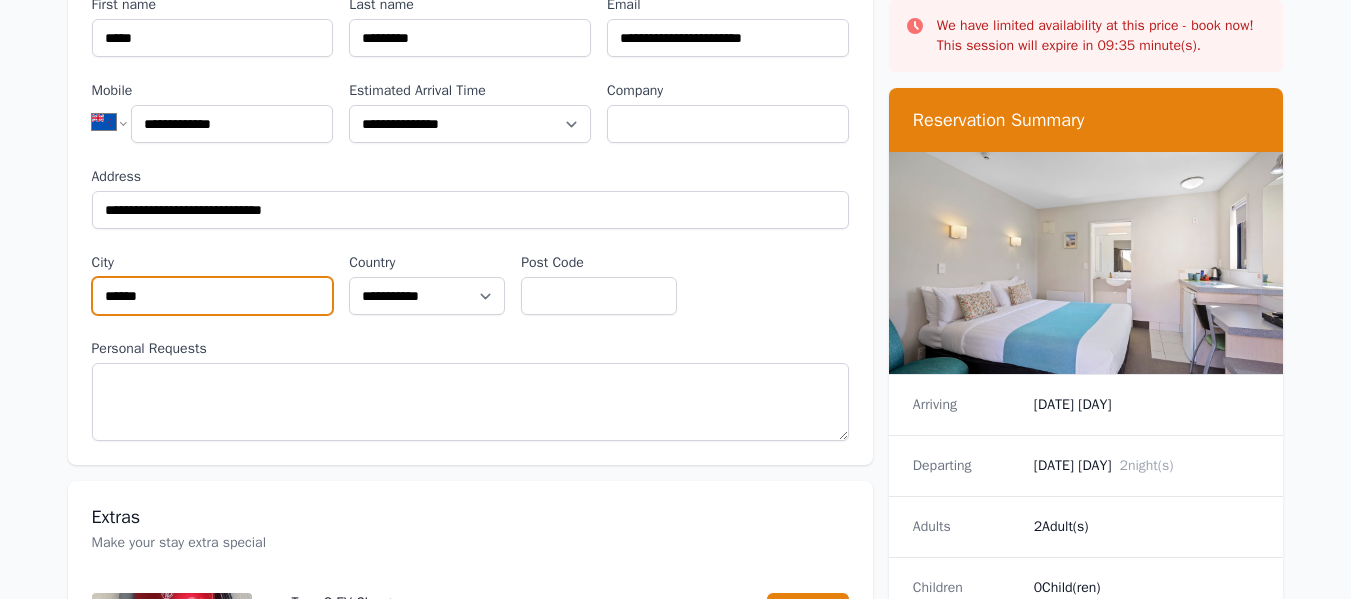 type on "******" 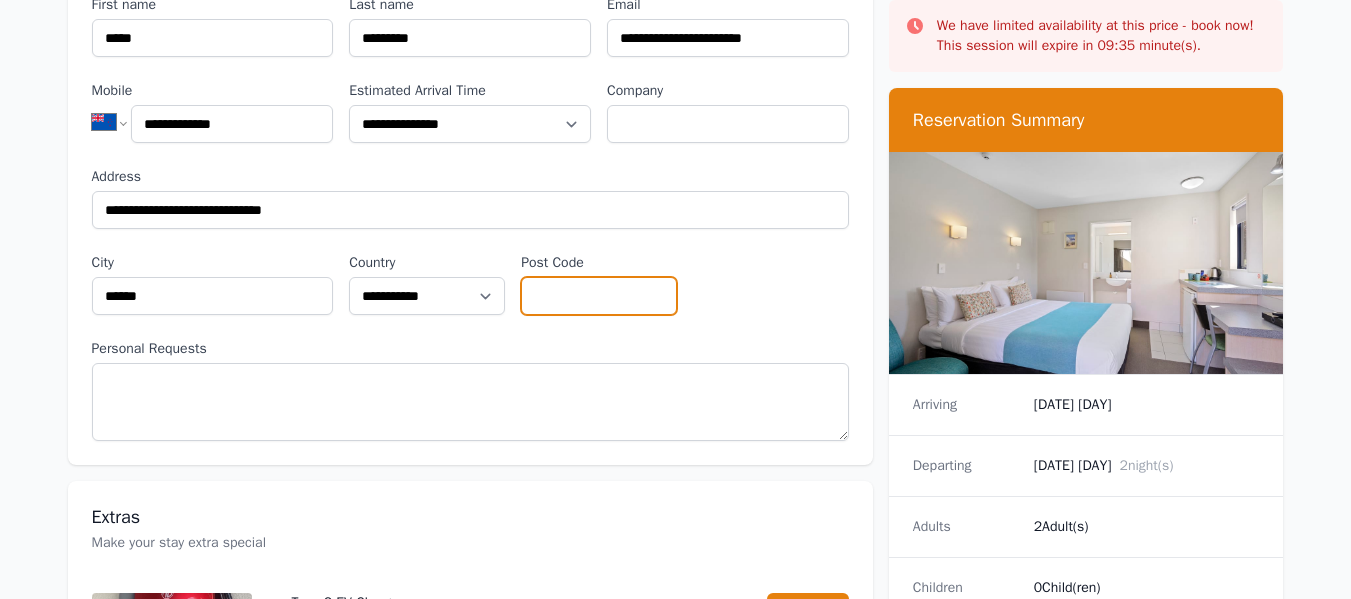 click on "Post Code" at bounding box center (599, 296) 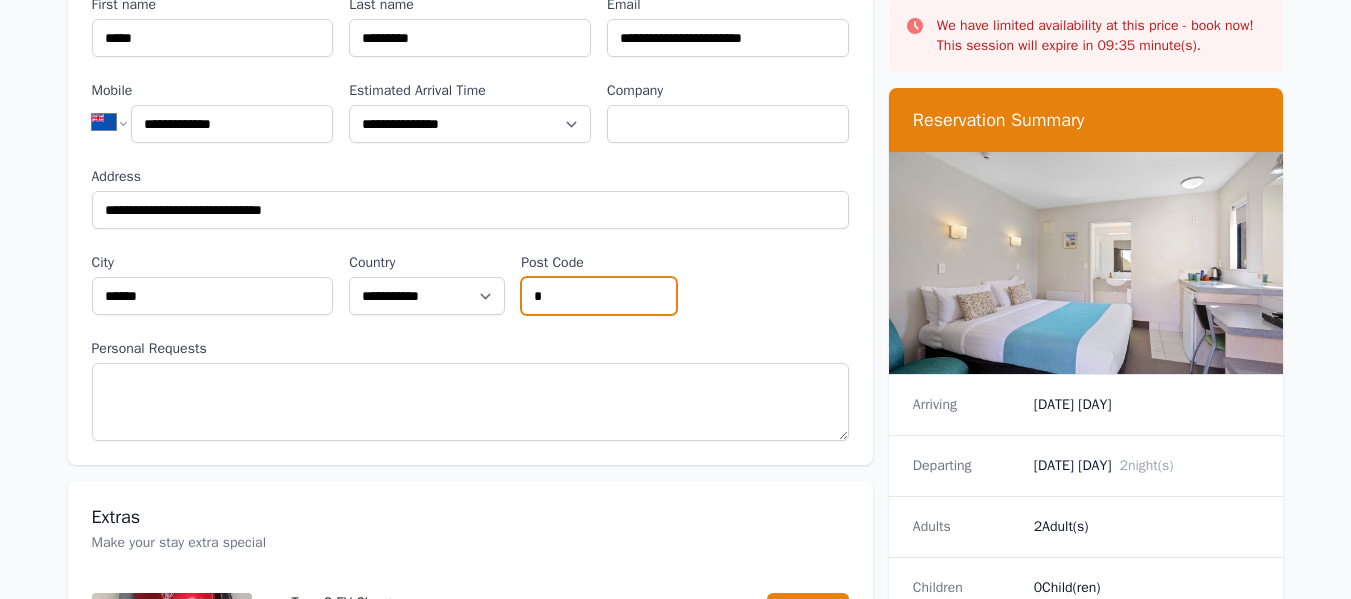 click on "*" at bounding box center [599, 296] 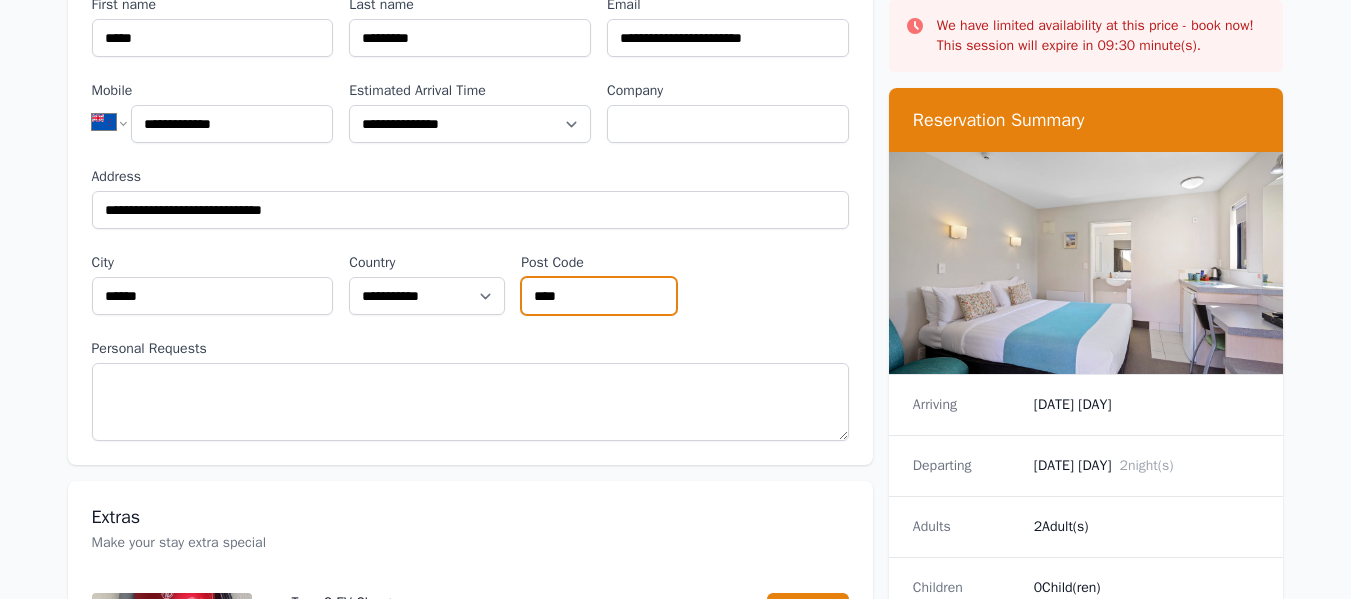 type on "****" 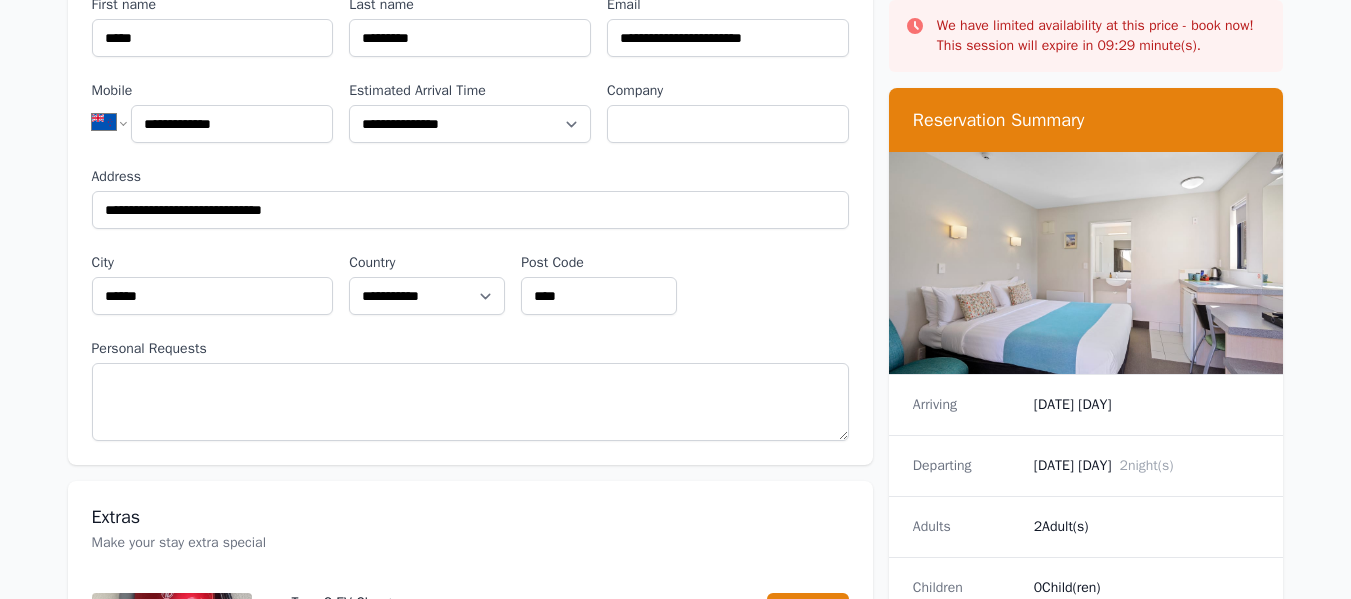click on "**********" at bounding box center (675, 661) 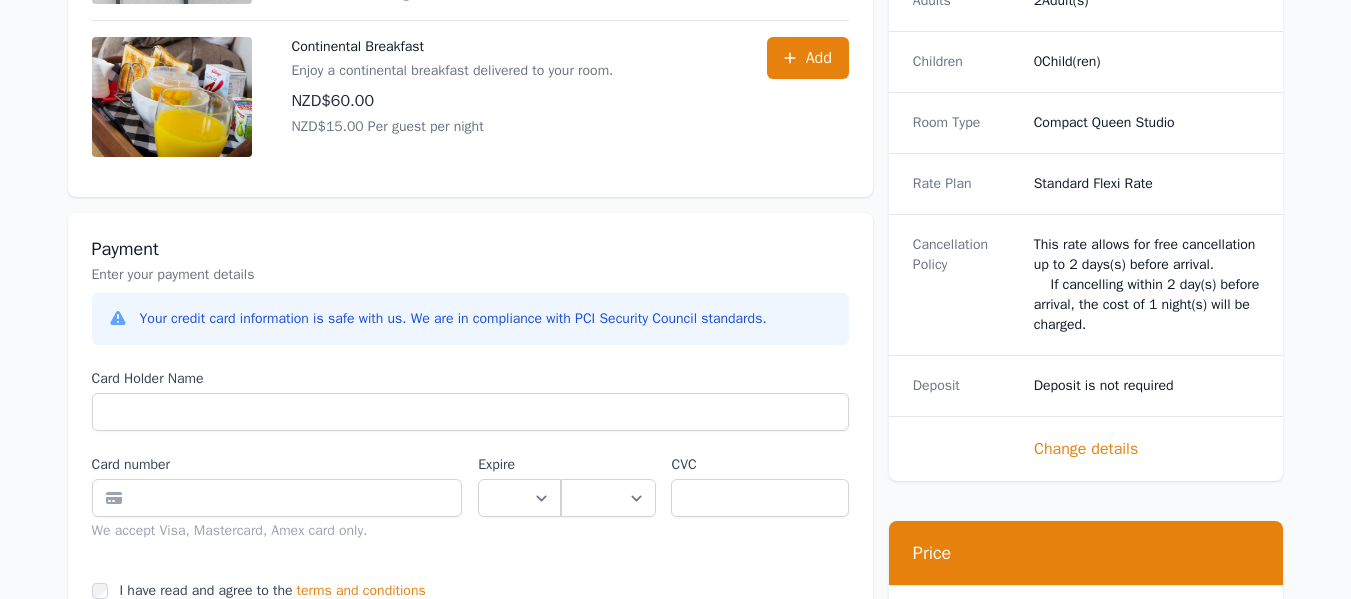 scroll, scrollTop: 1027, scrollLeft: 0, axis: vertical 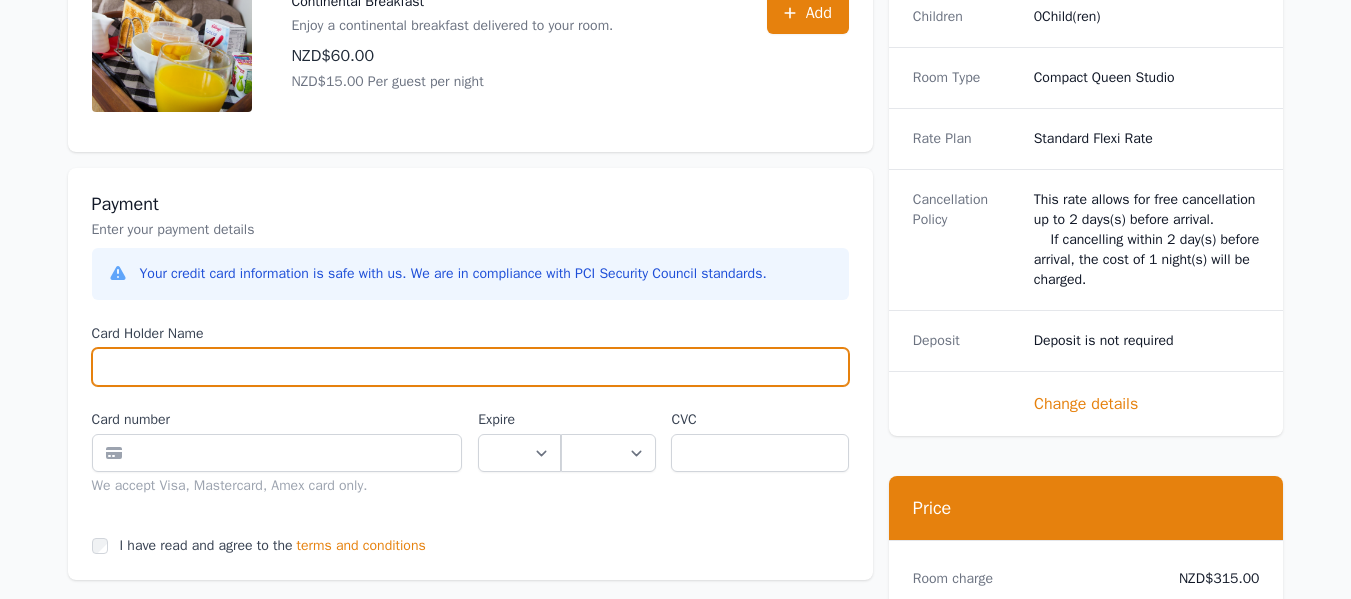 click on "Card Holder Name" at bounding box center (470, 367) 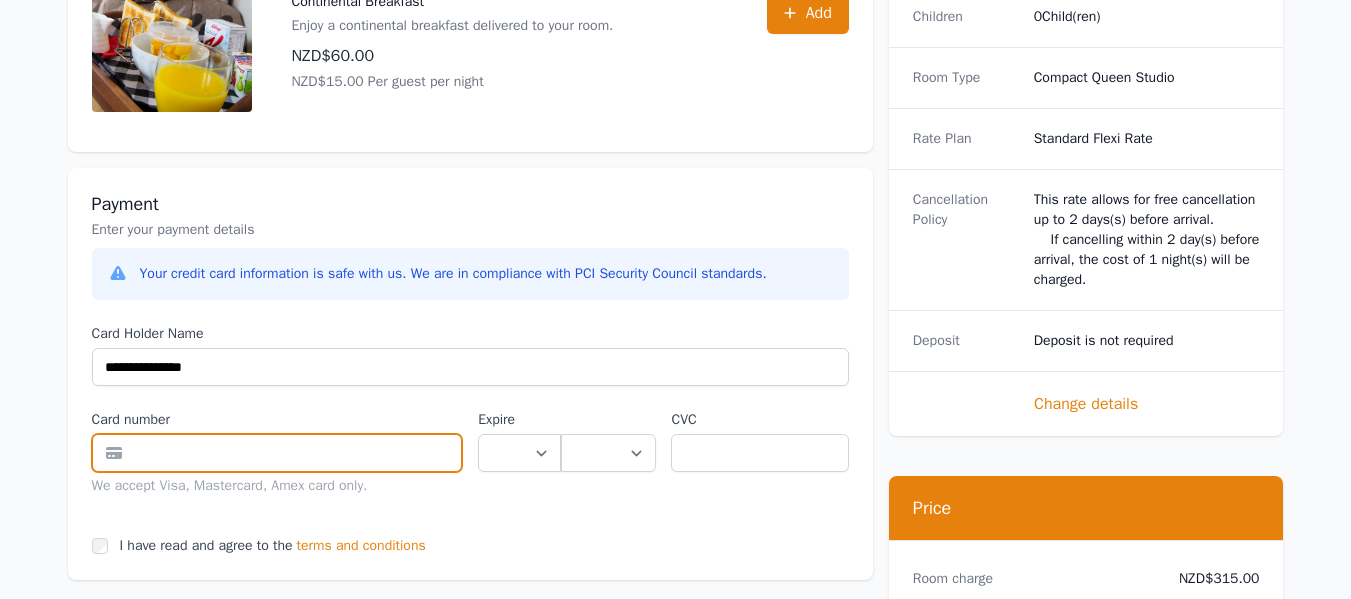 type on "**********" 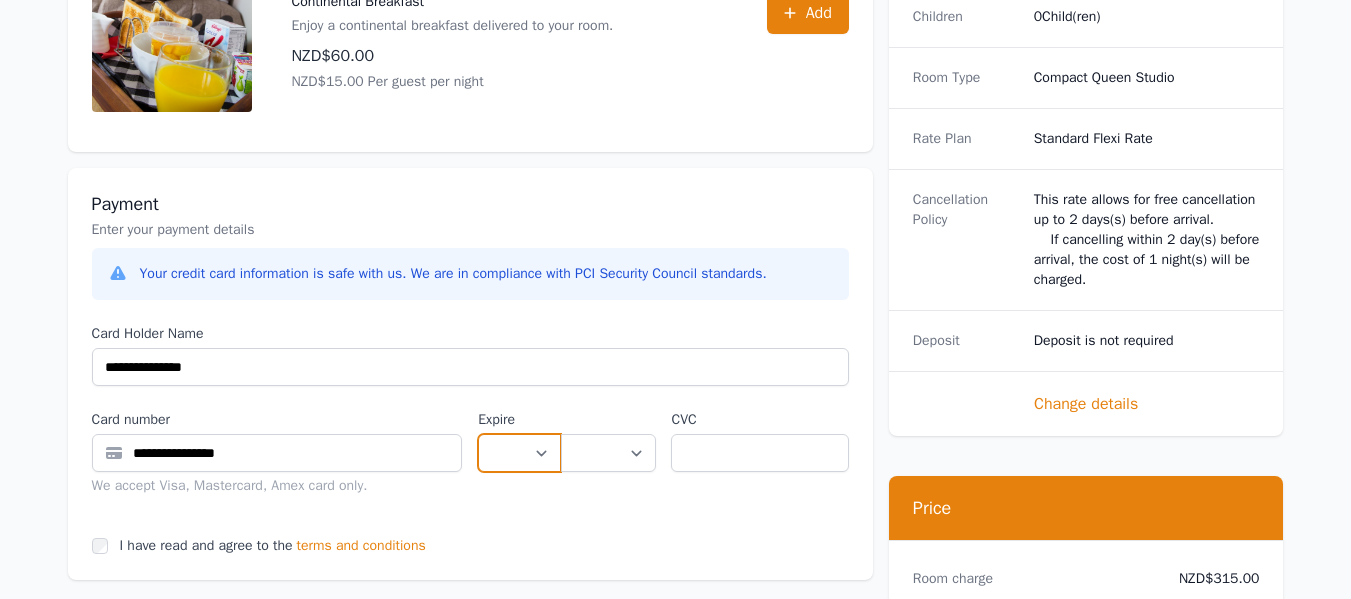 select on "**" 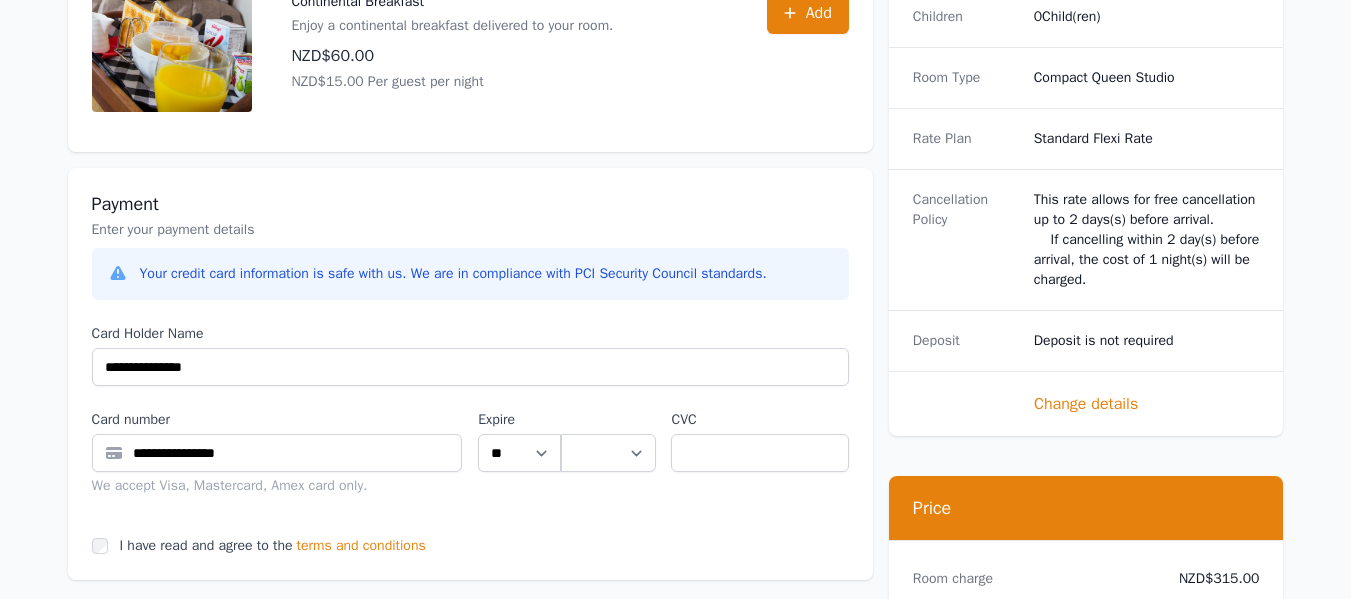select on "**" 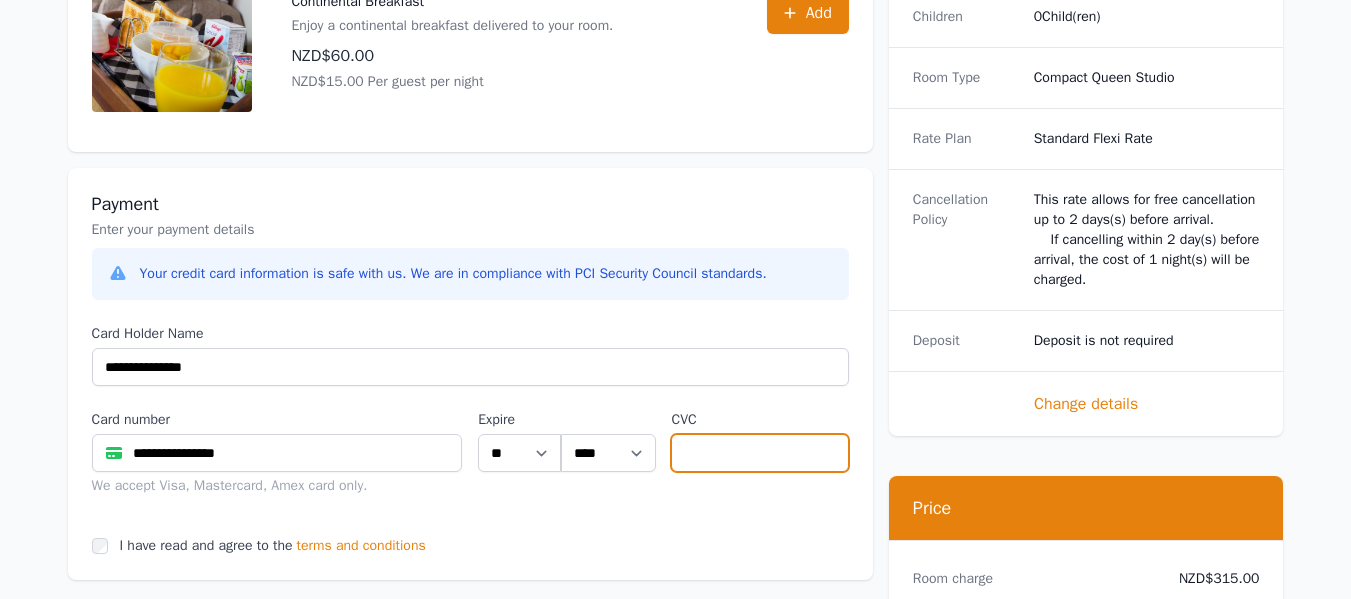 click at bounding box center [759, 453] 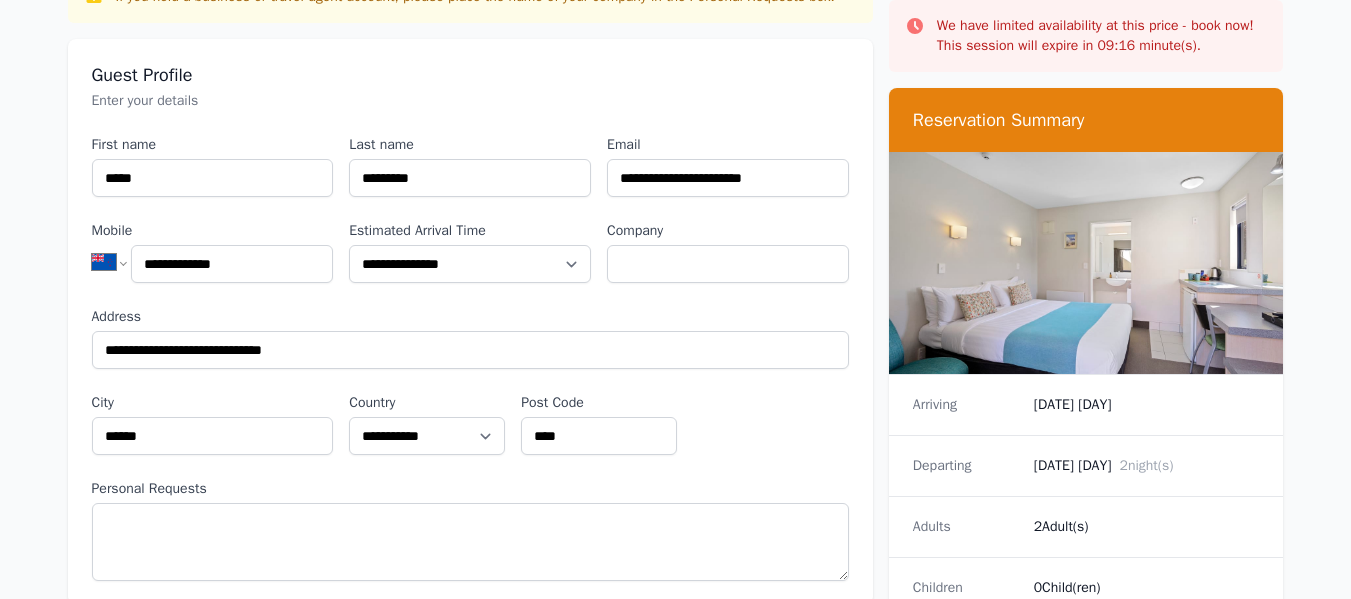 scroll, scrollTop: 0, scrollLeft: 0, axis: both 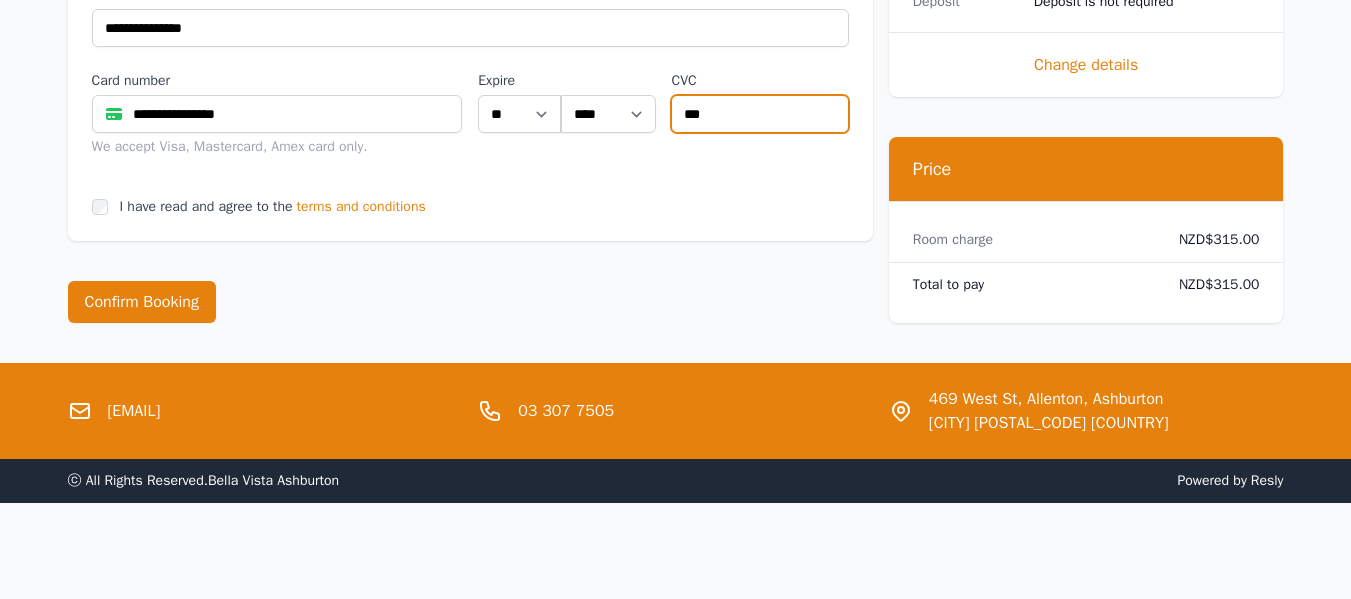 type on "***" 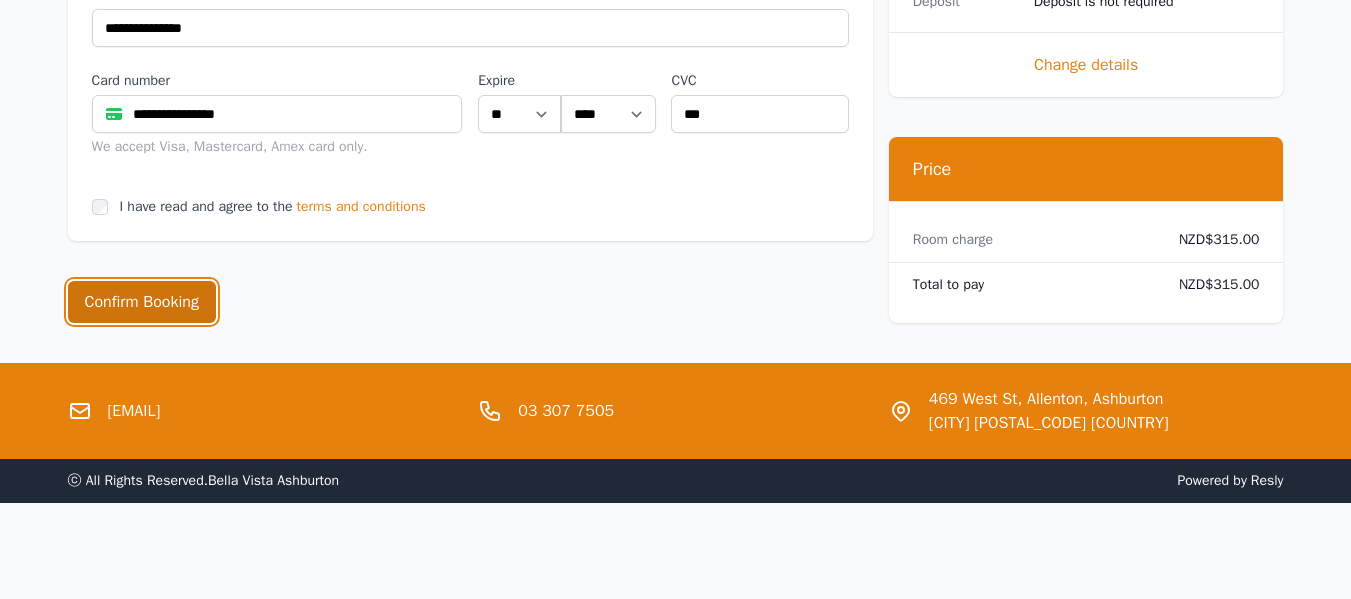 click on "Confirm Booking" at bounding box center (142, 302) 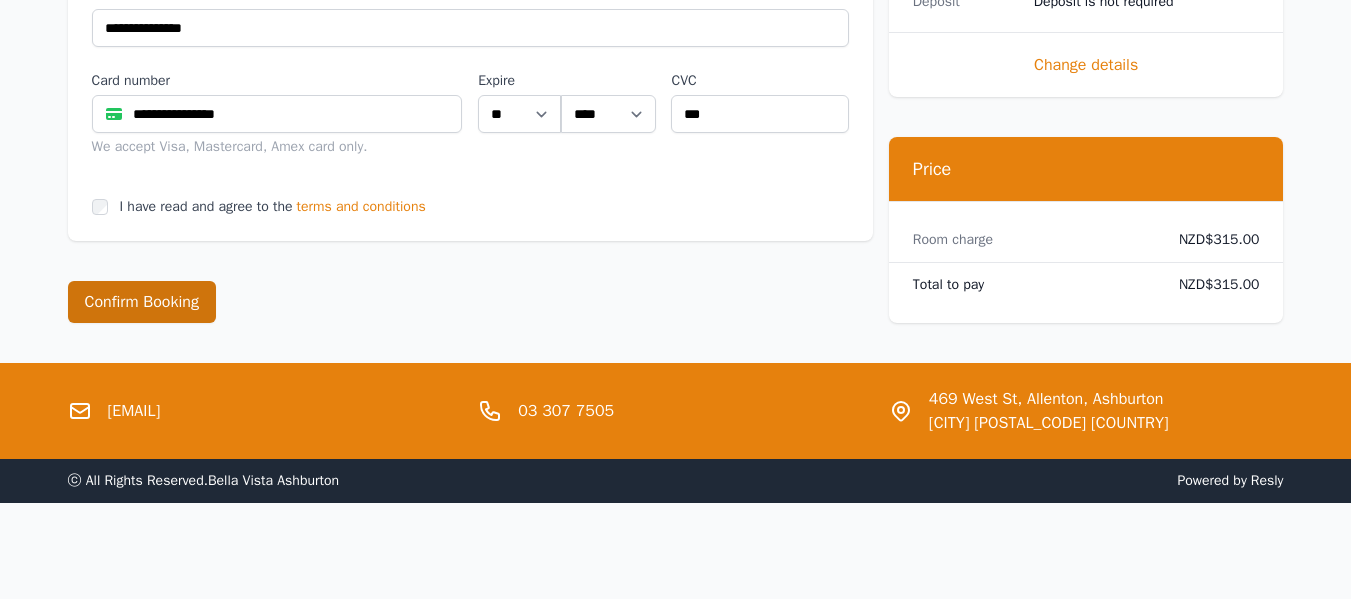 scroll, scrollTop: 0, scrollLeft: 0, axis: both 